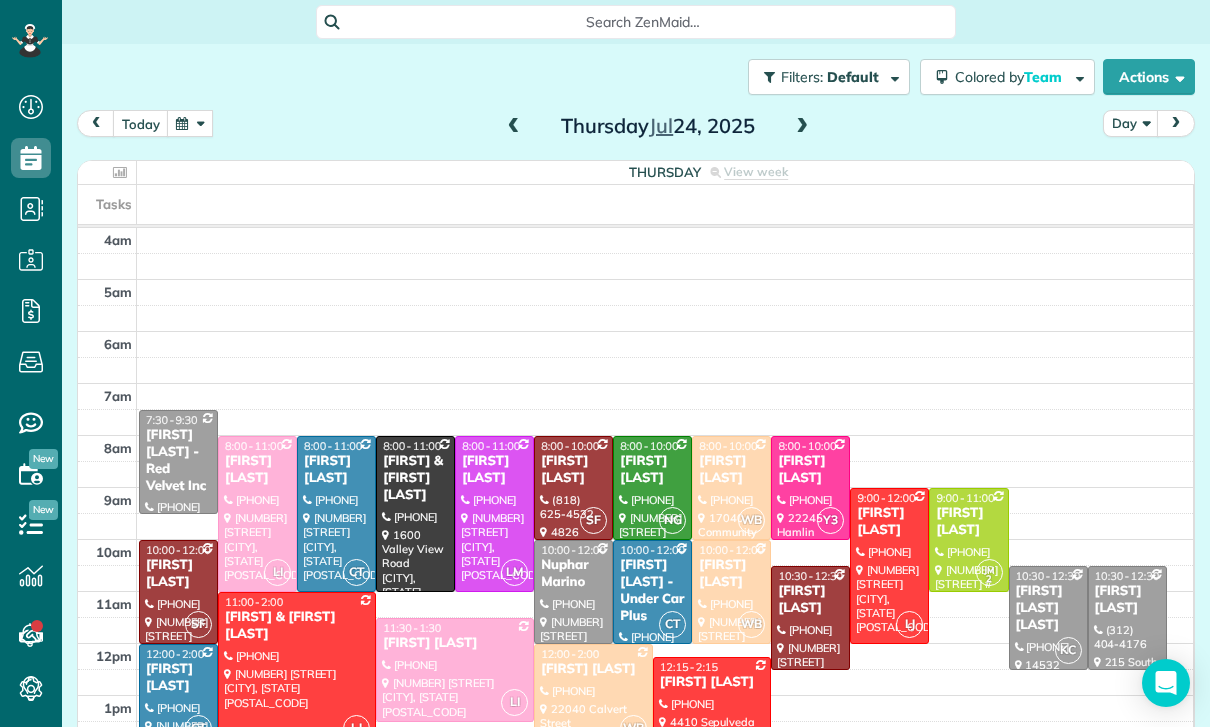 scroll, scrollTop: 43, scrollLeft: 0, axis: vertical 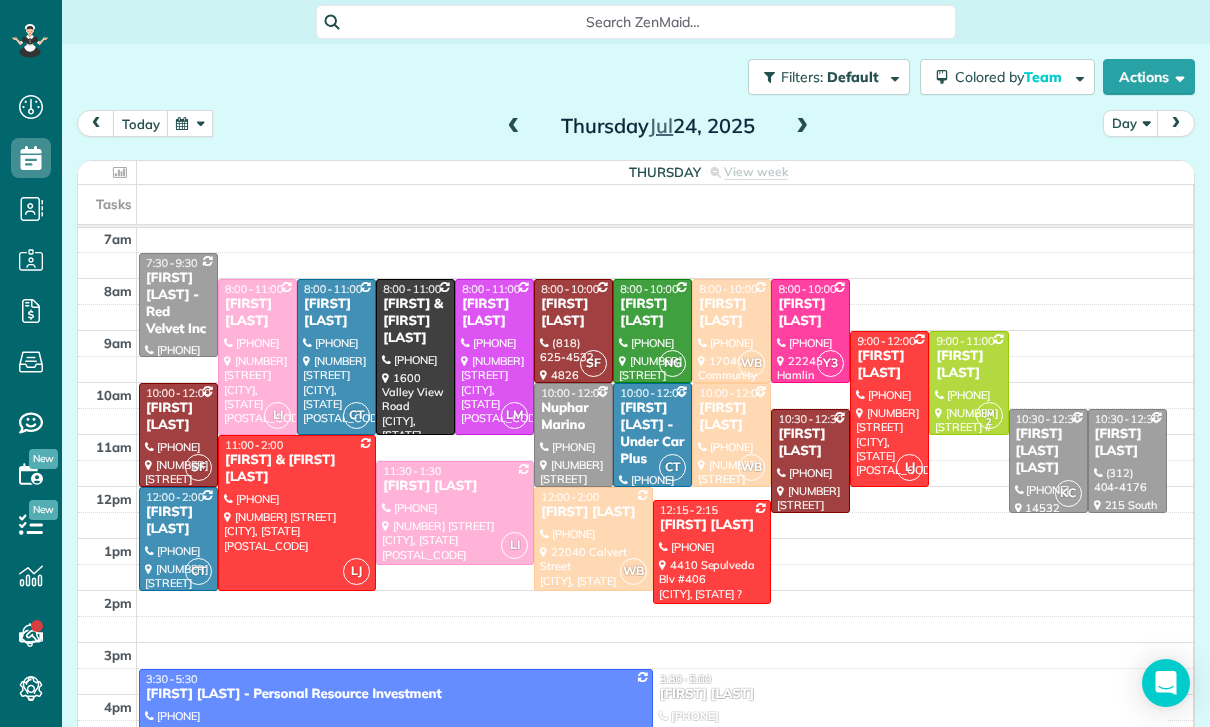 click at bounding box center [190, 123] 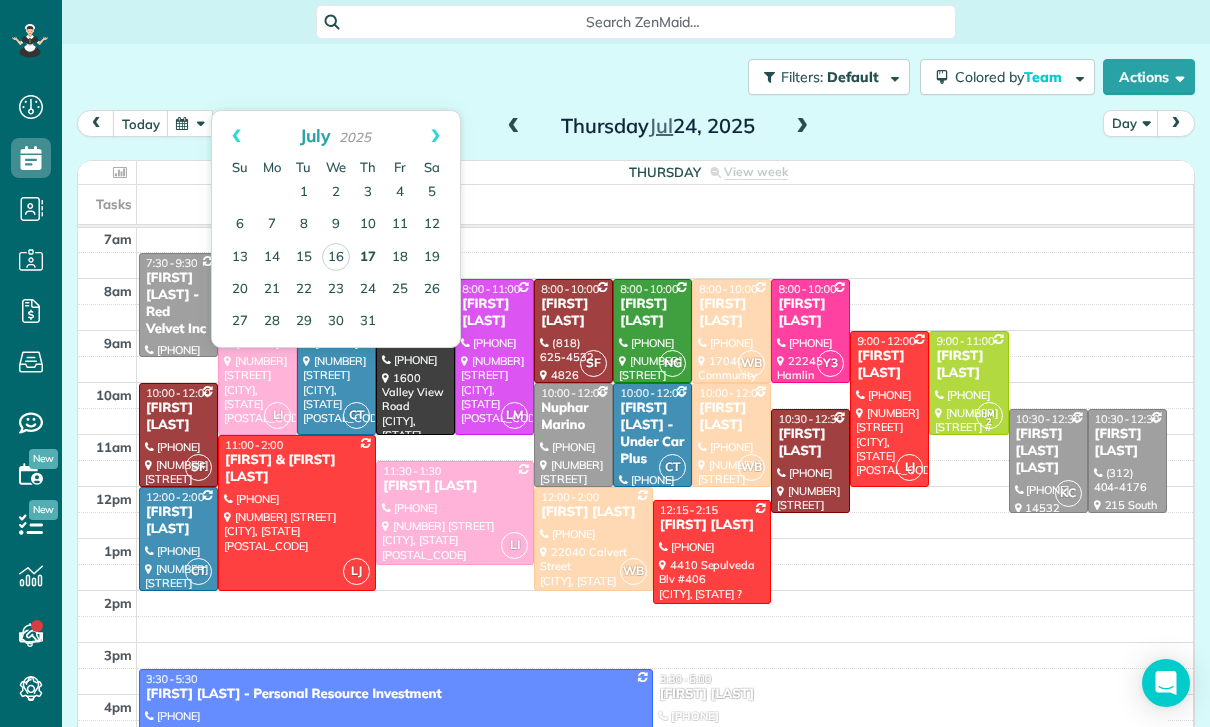 click on "17" at bounding box center [368, 258] 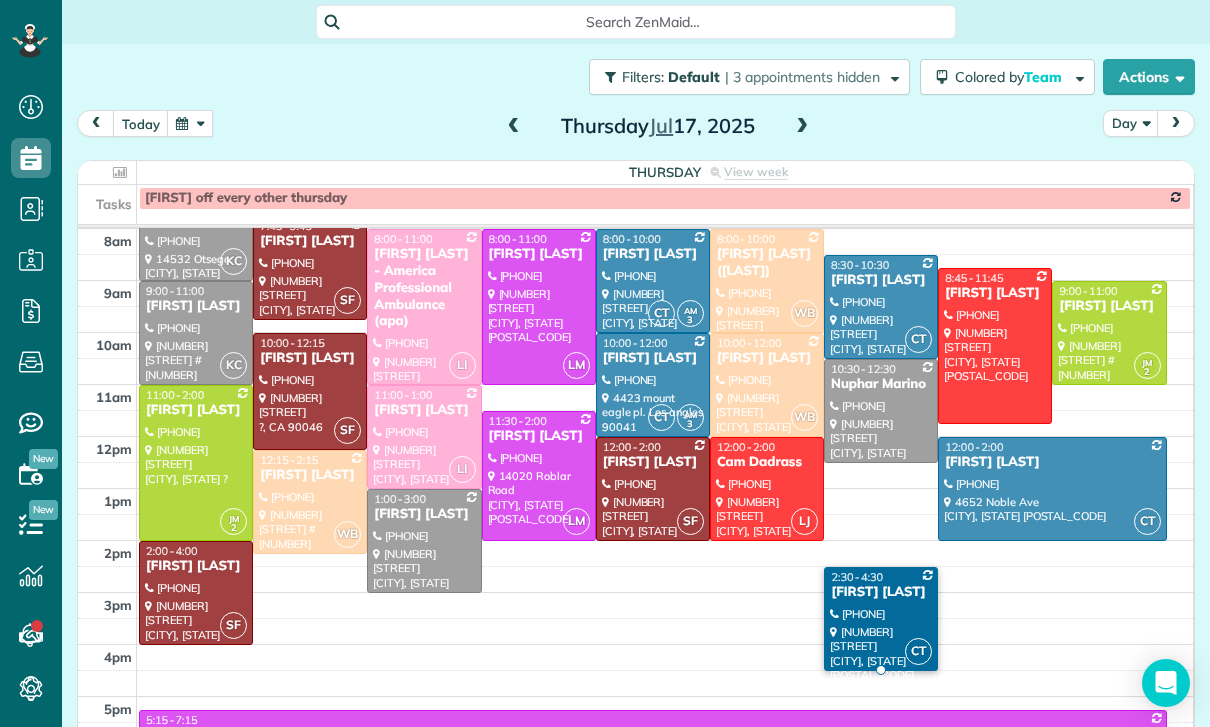 scroll, scrollTop: 207, scrollLeft: 0, axis: vertical 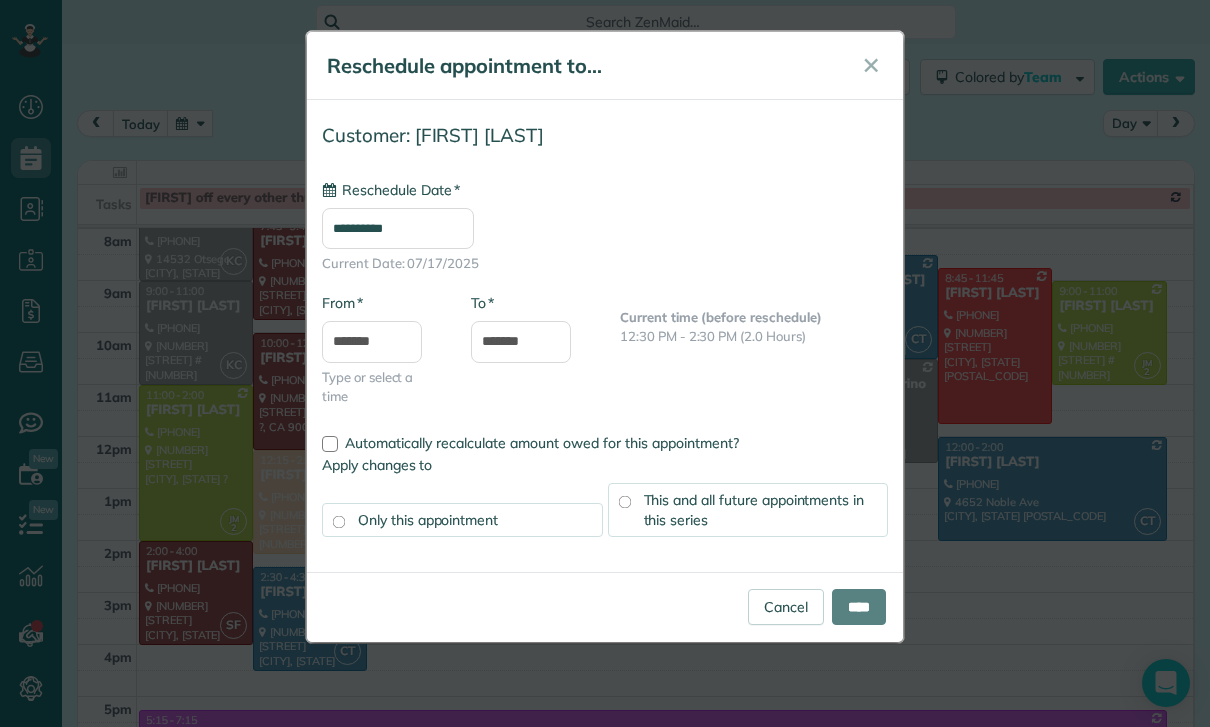 click on "*  Reschedule Date" at bounding box center [391, 190] 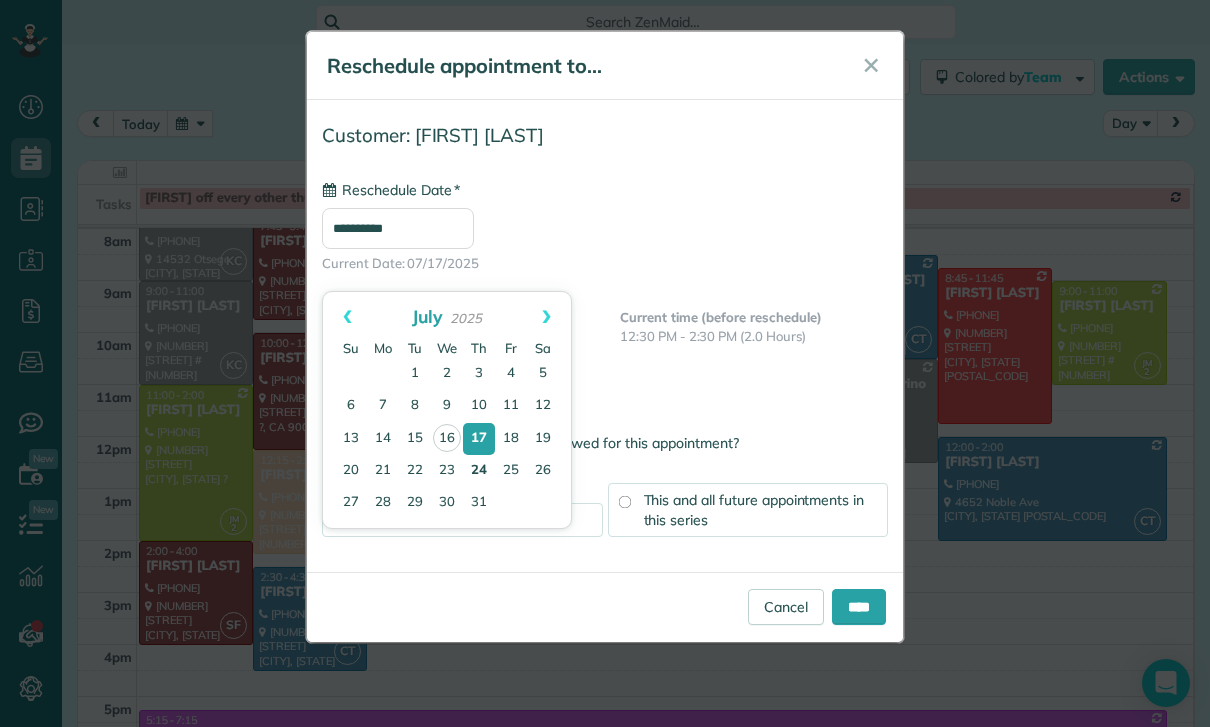 click on "24" at bounding box center (479, 471) 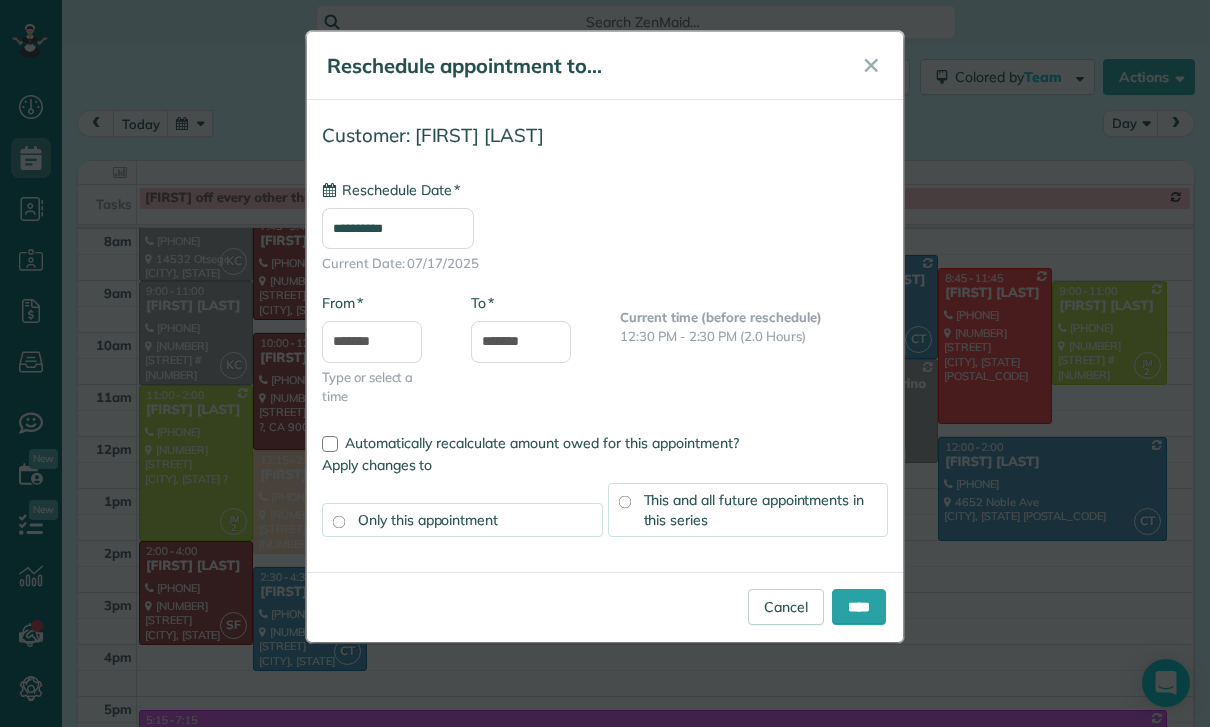 click on "This and all future appointments in this series" at bounding box center (748, 510) 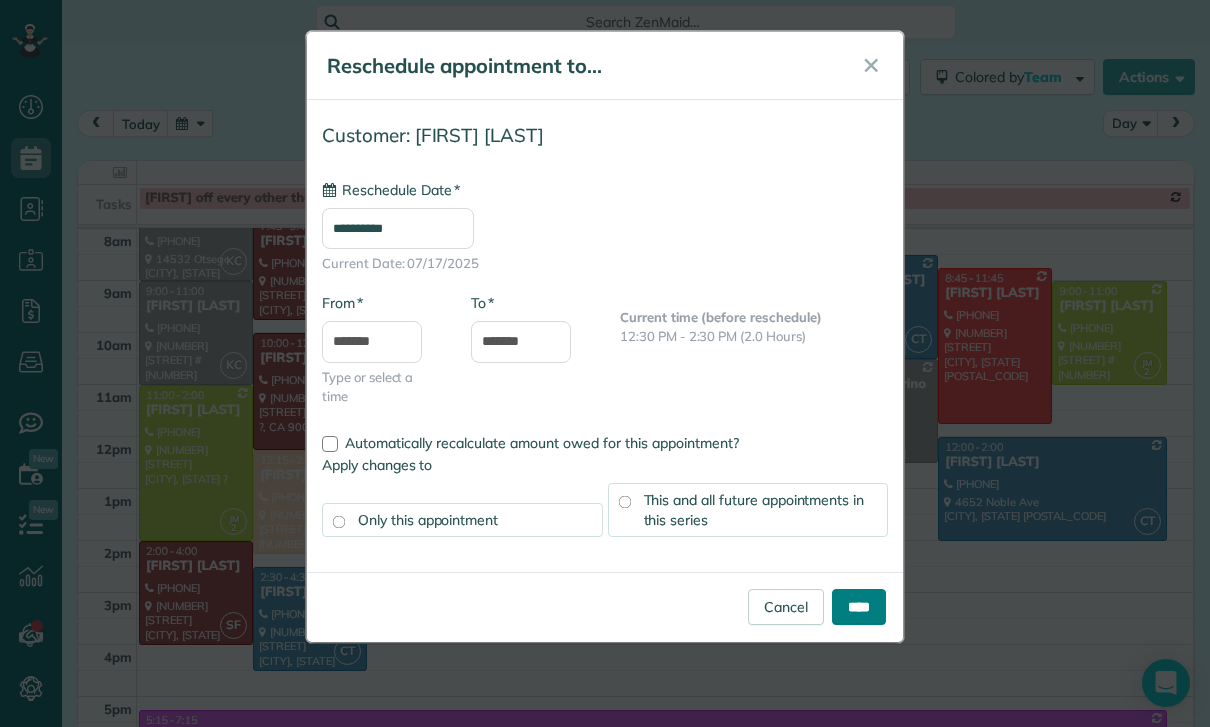 click on "****" at bounding box center [859, 607] 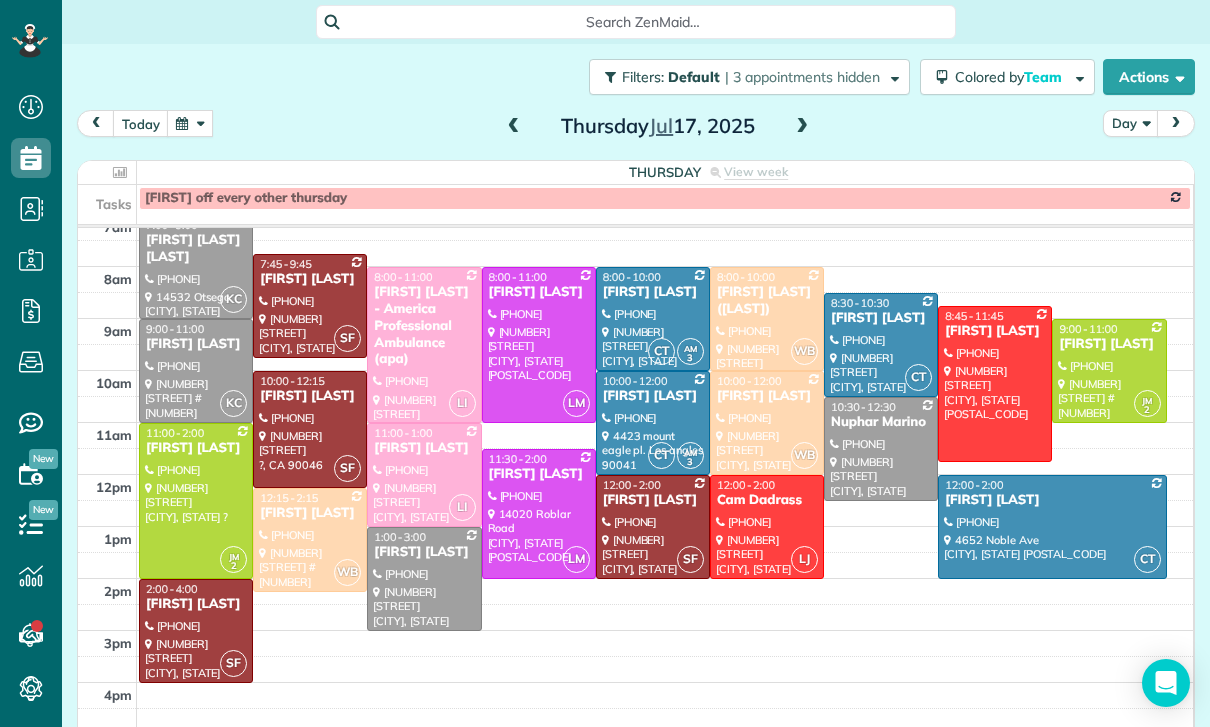 scroll, scrollTop: 237, scrollLeft: 0, axis: vertical 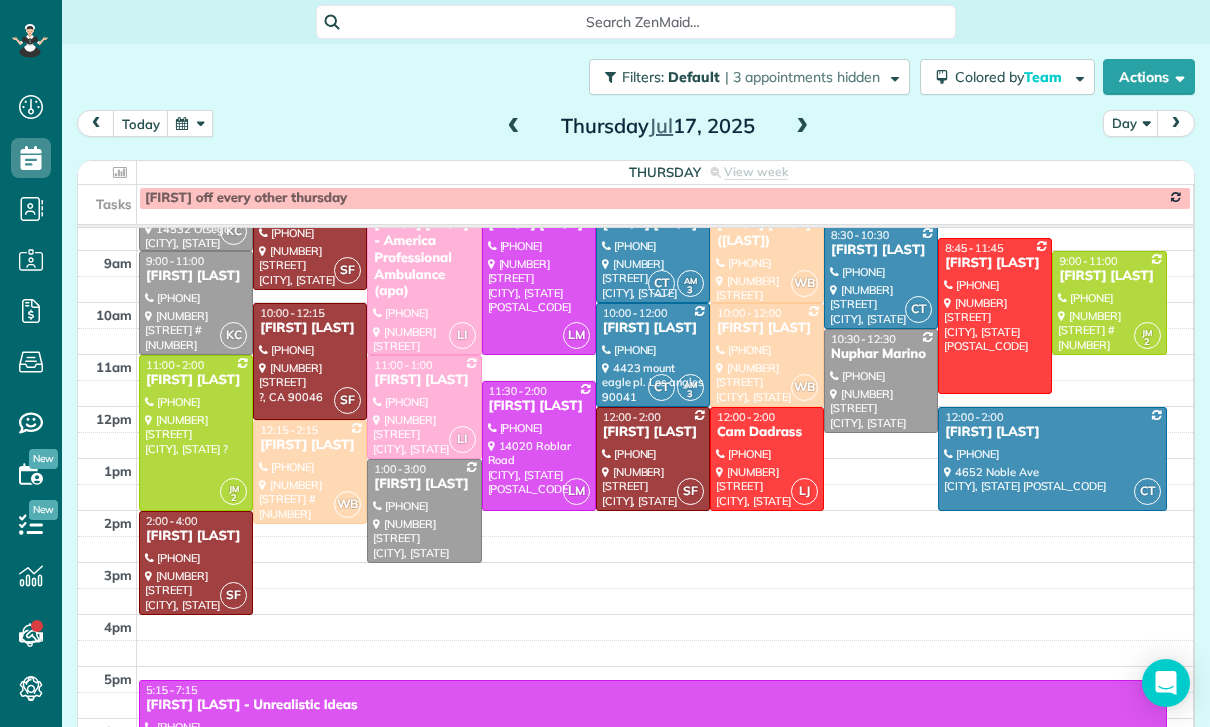 click at bounding box center (190, 123) 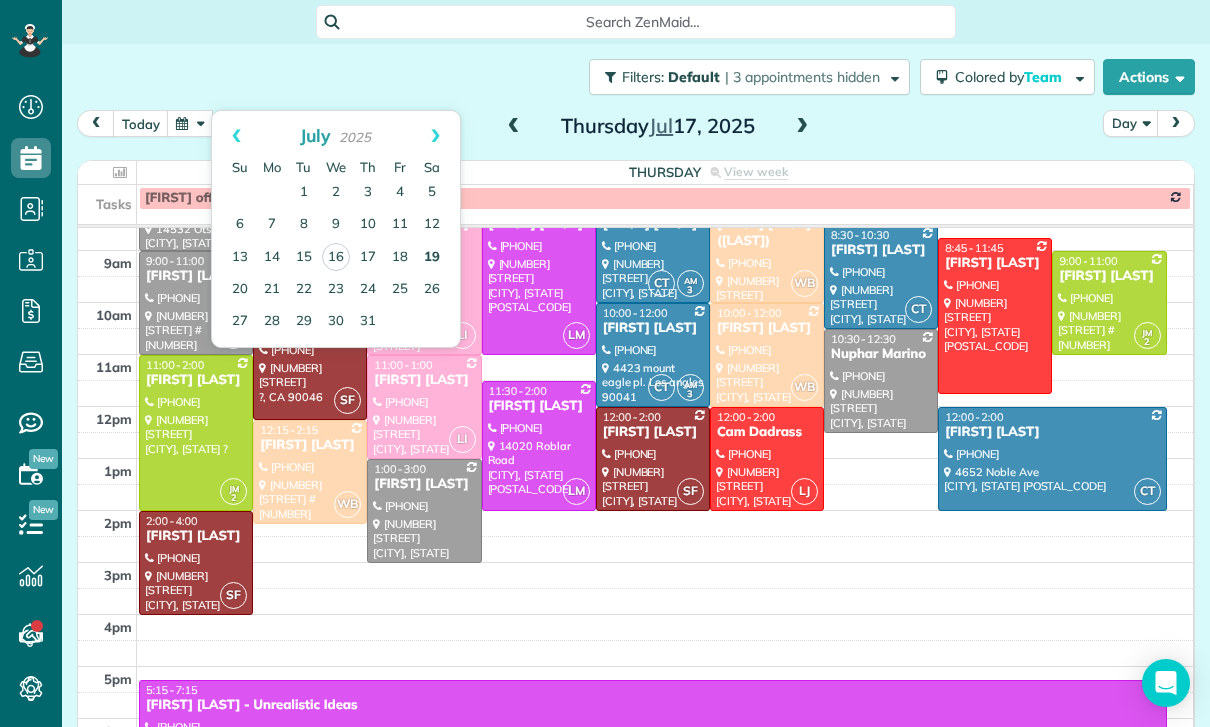 click on "19" at bounding box center [432, 258] 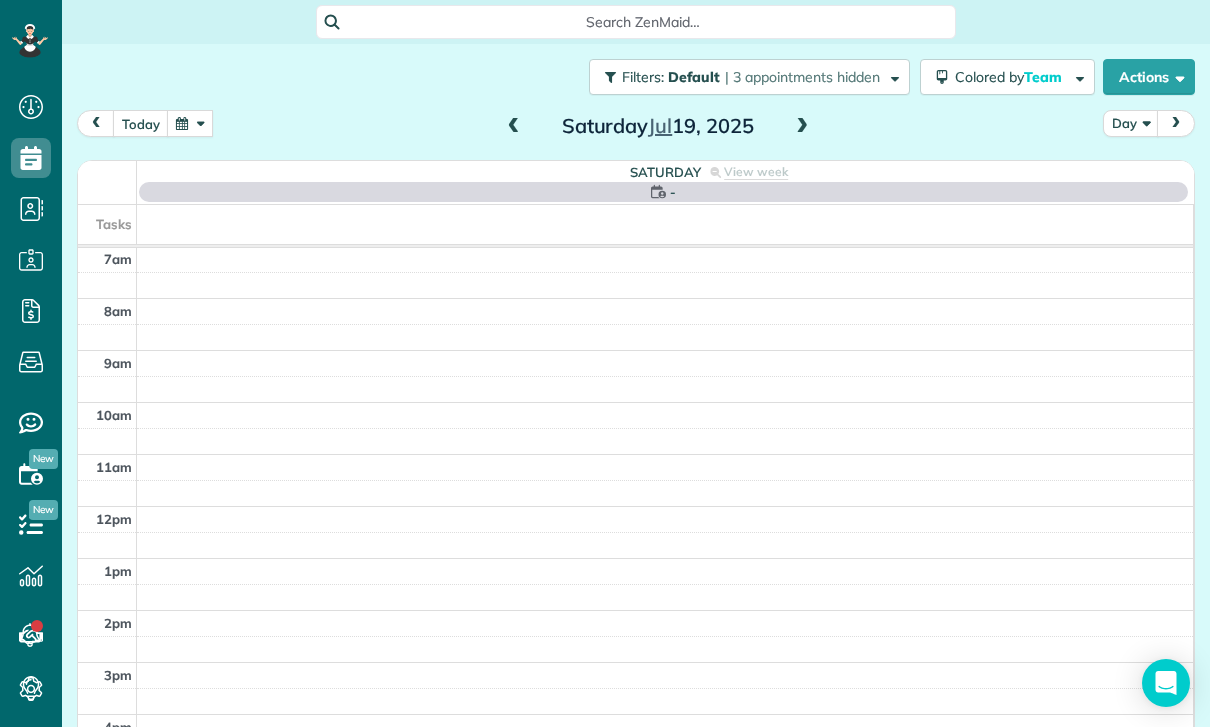 scroll, scrollTop: 157, scrollLeft: 0, axis: vertical 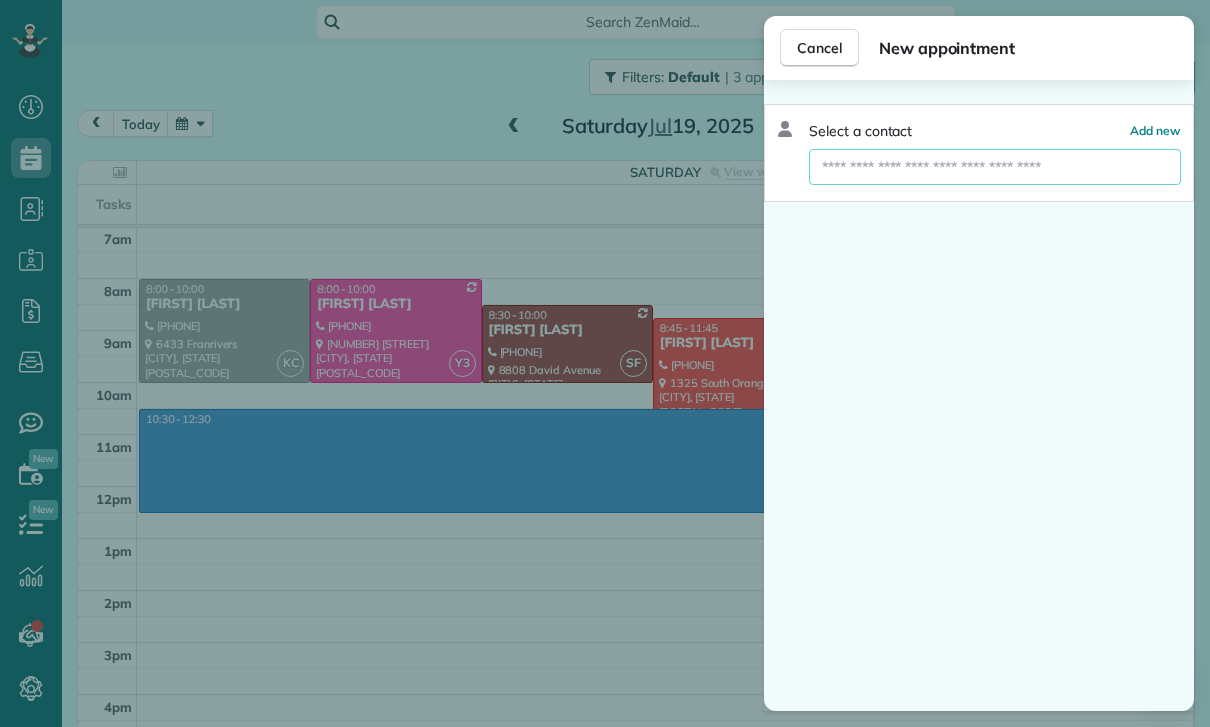 click at bounding box center (995, 167) 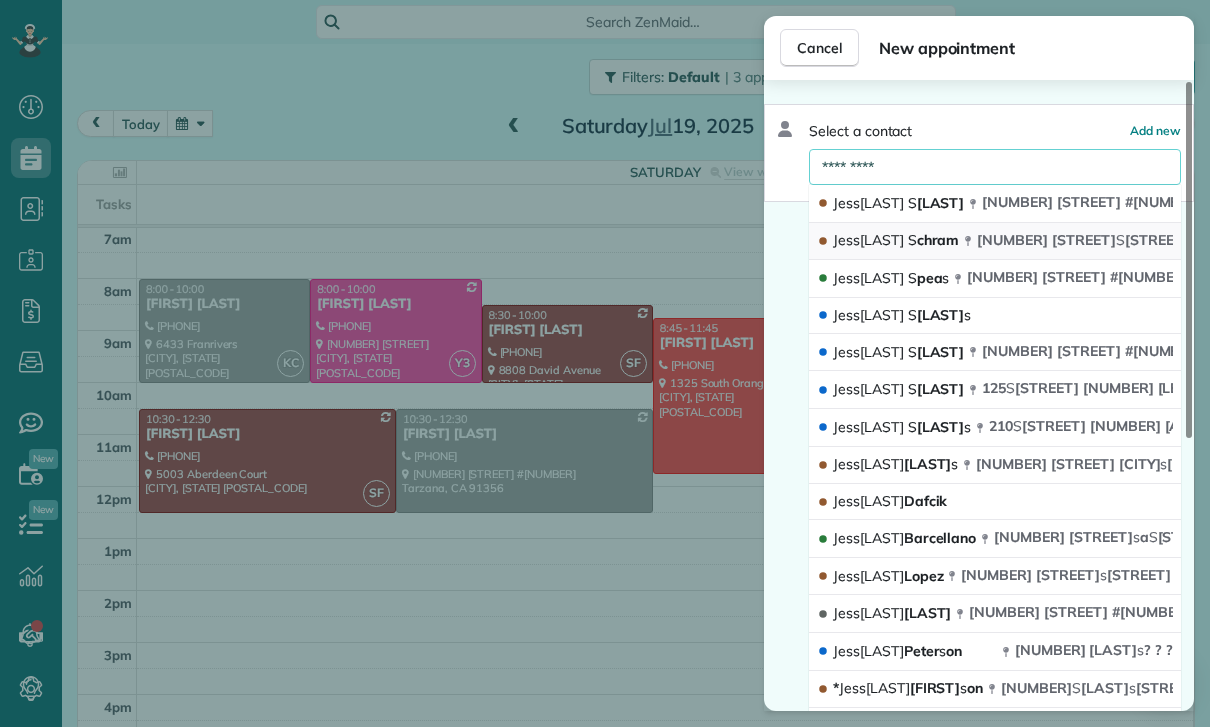 type on "*********" 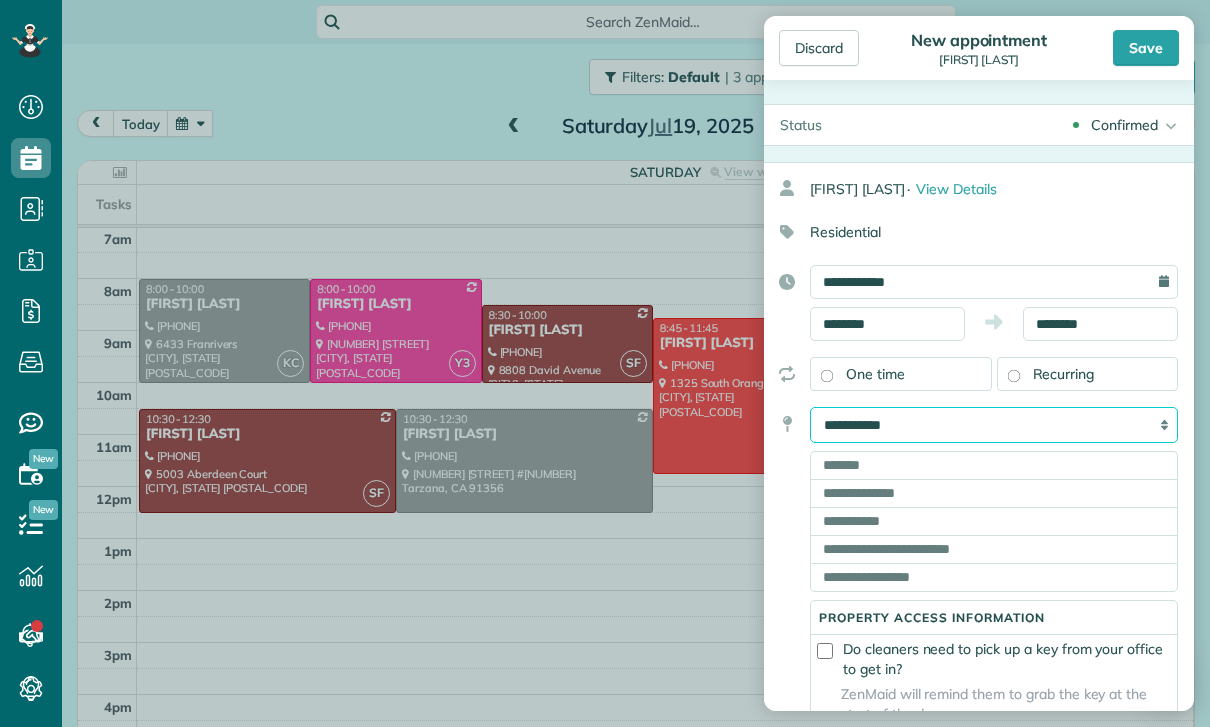 click on "**********" at bounding box center [994, 425] 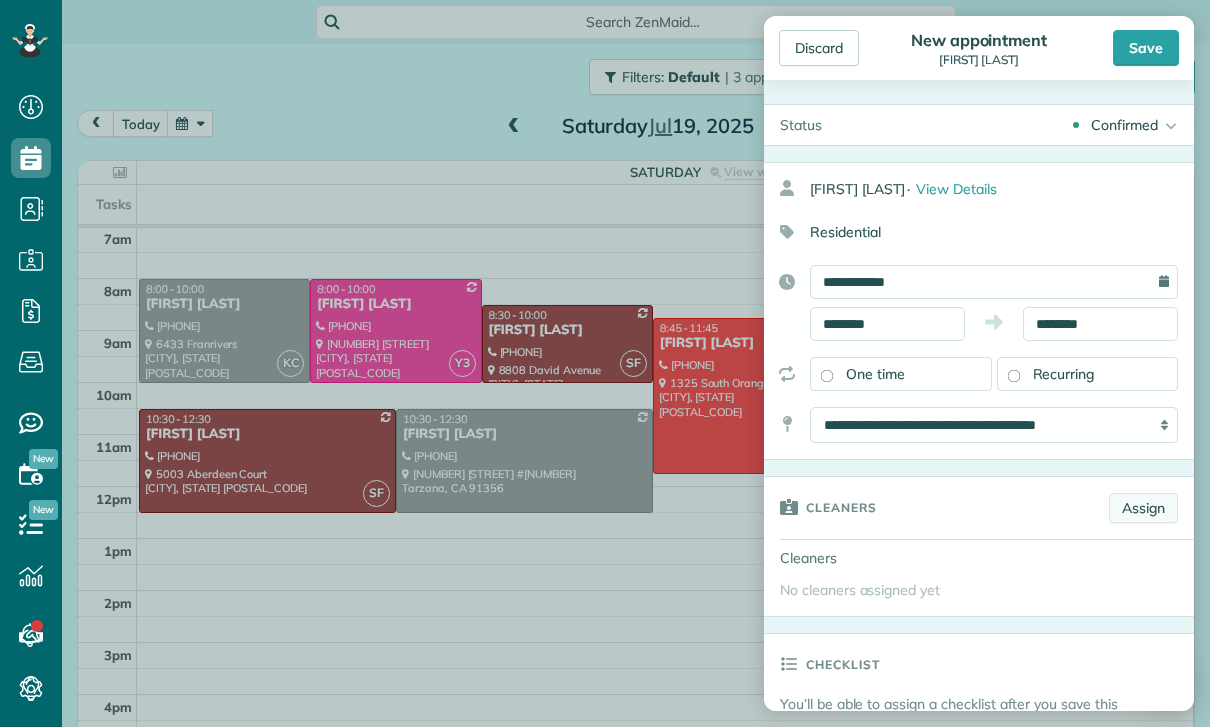 click on "Assign" at bounding box center (1143, 508) 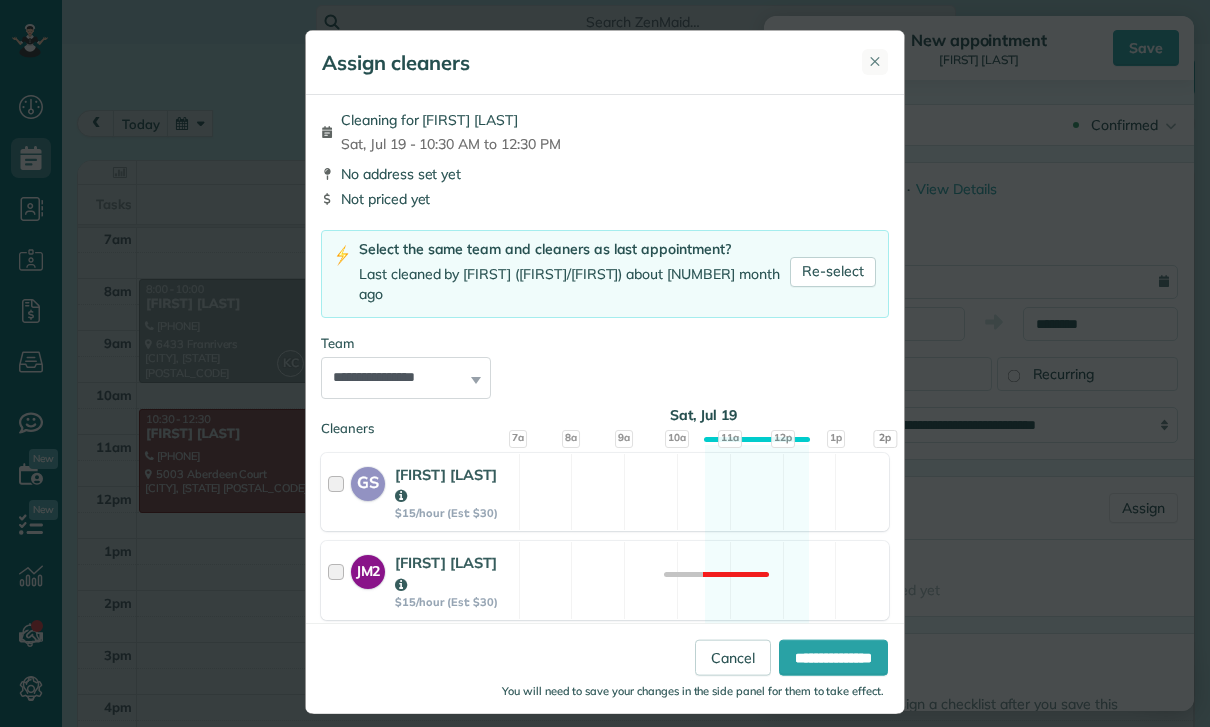 click on "✕" at bounding box center (875, 61) 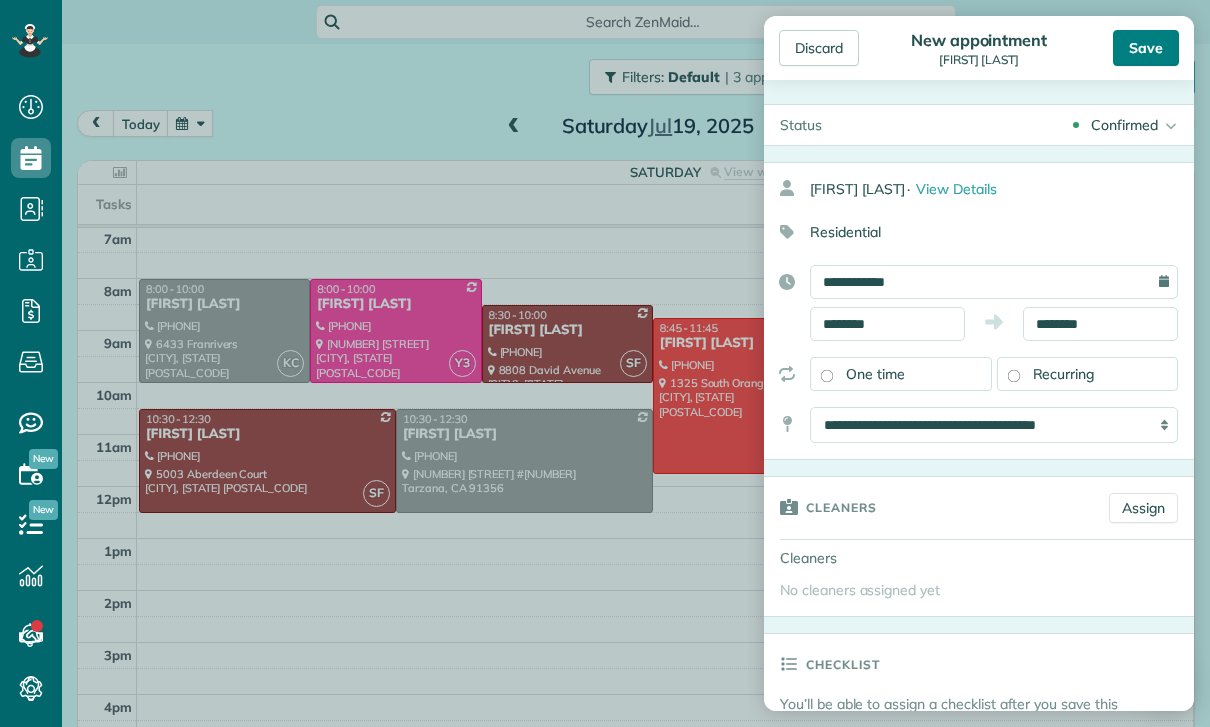 click on "Save" at bounding box center [1146, 48] 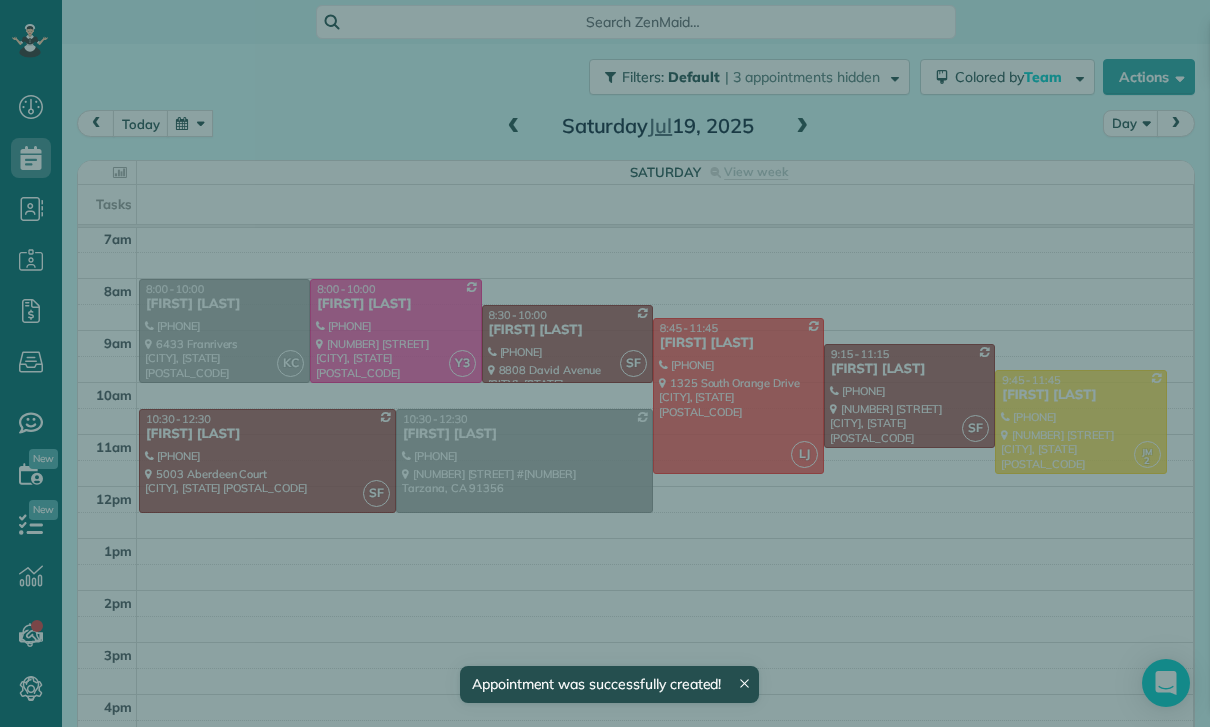 scroll, scrollTop: 157, scrollLeft: 0, axis: vertical 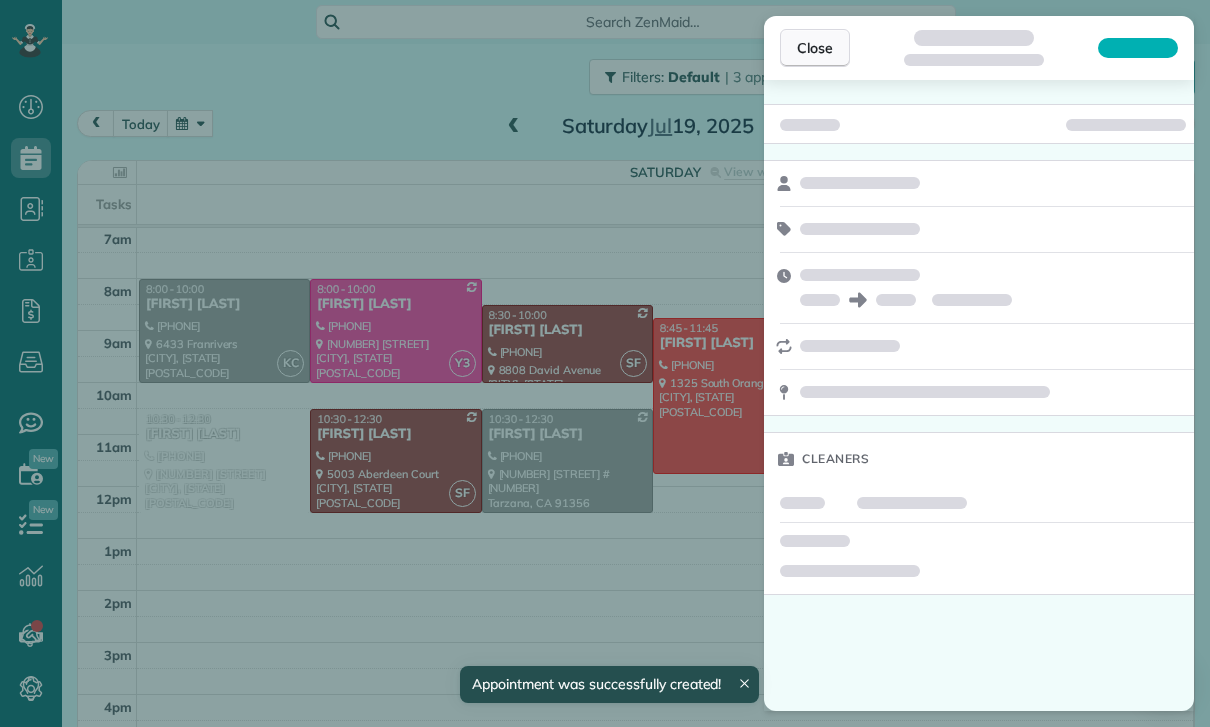 click on "Close" at bounding box center (815, 48) 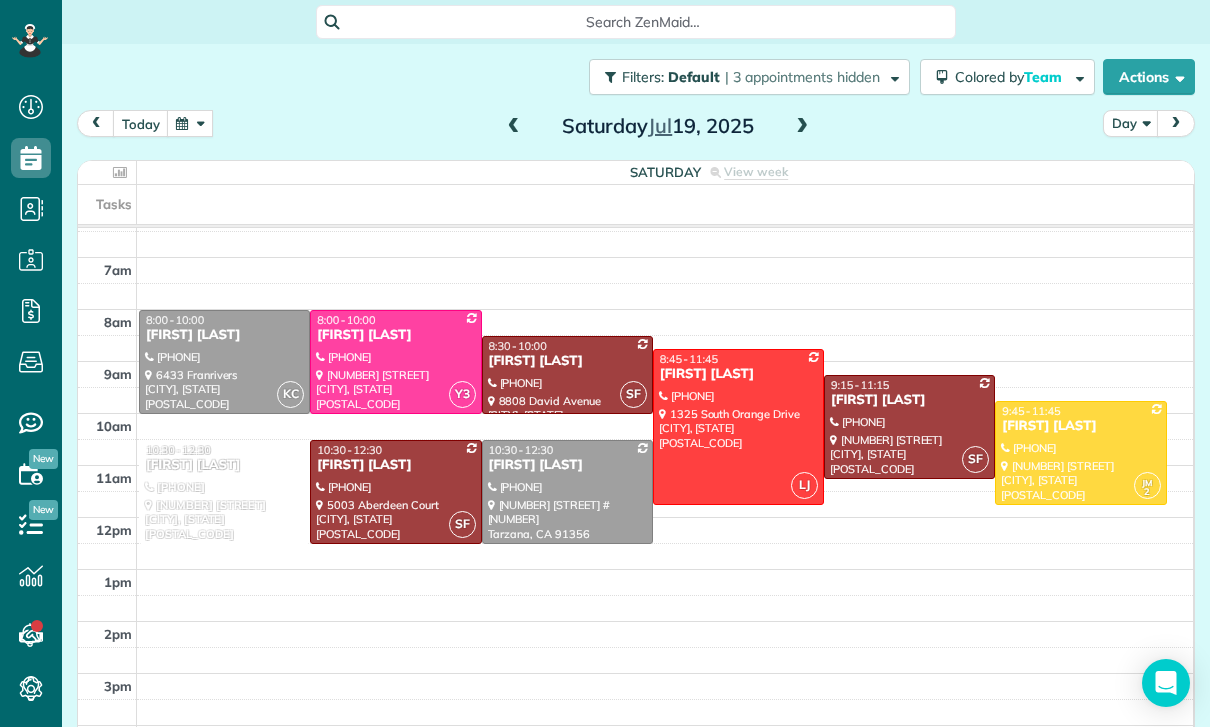 scroll, scrollTop: 157, scrollLeft: 0, axis: vertical 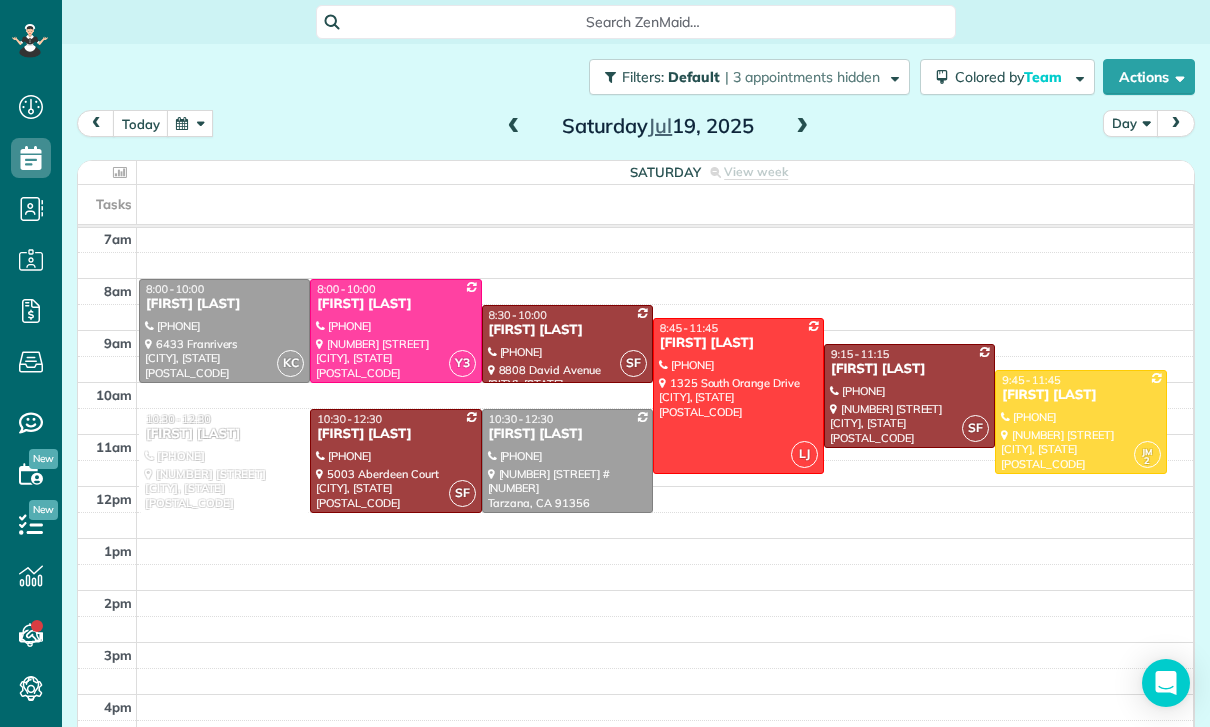 click at bounding box center (224, 461) 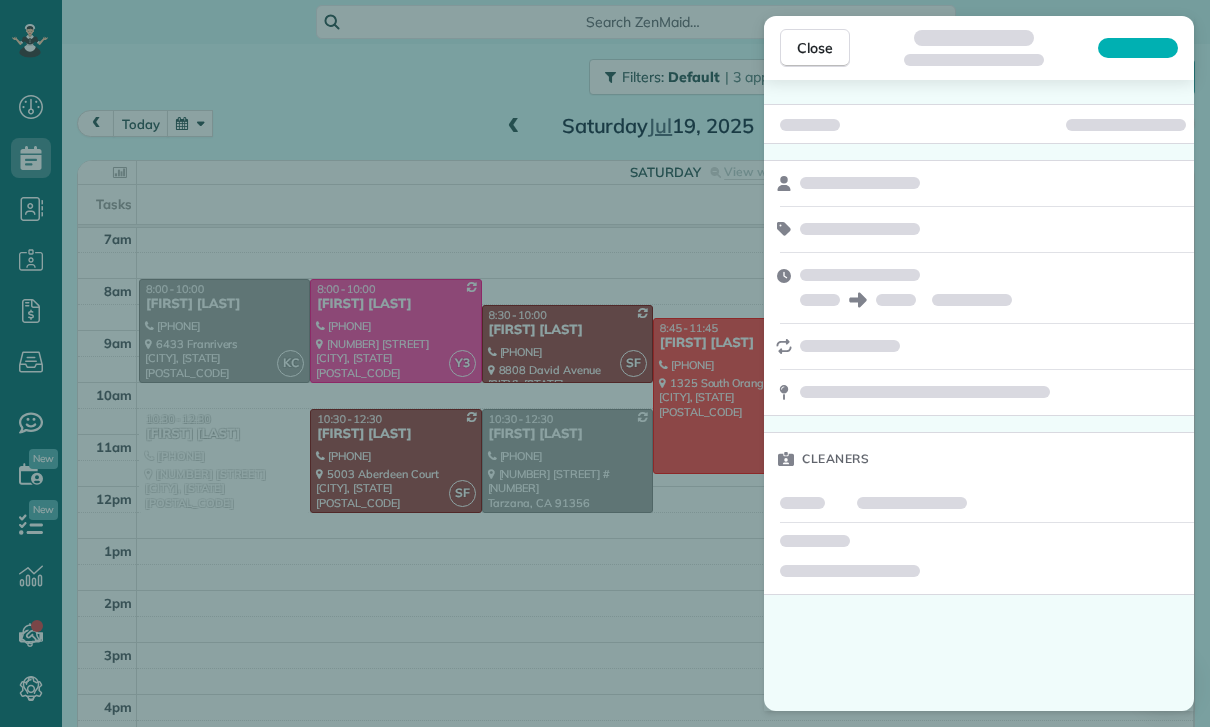 click on "Close   Cleaners" at bounding box center (605, 363) 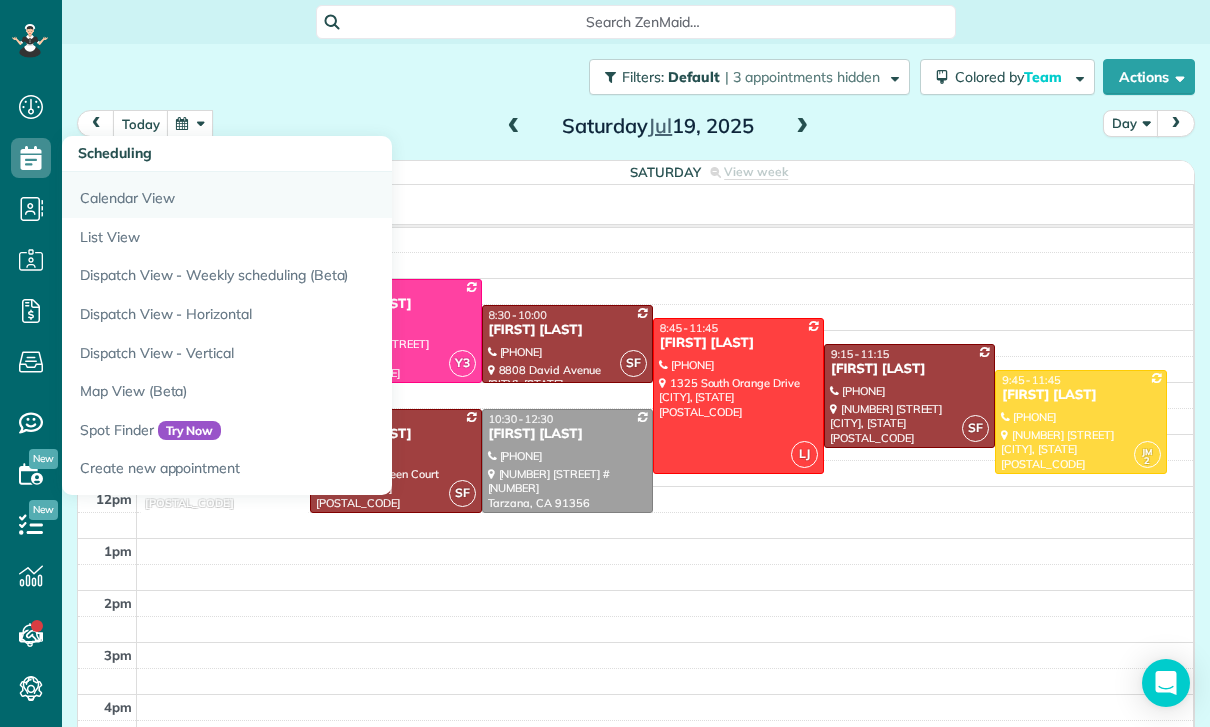click on "Calendar View" at bounding box center [312, 195] 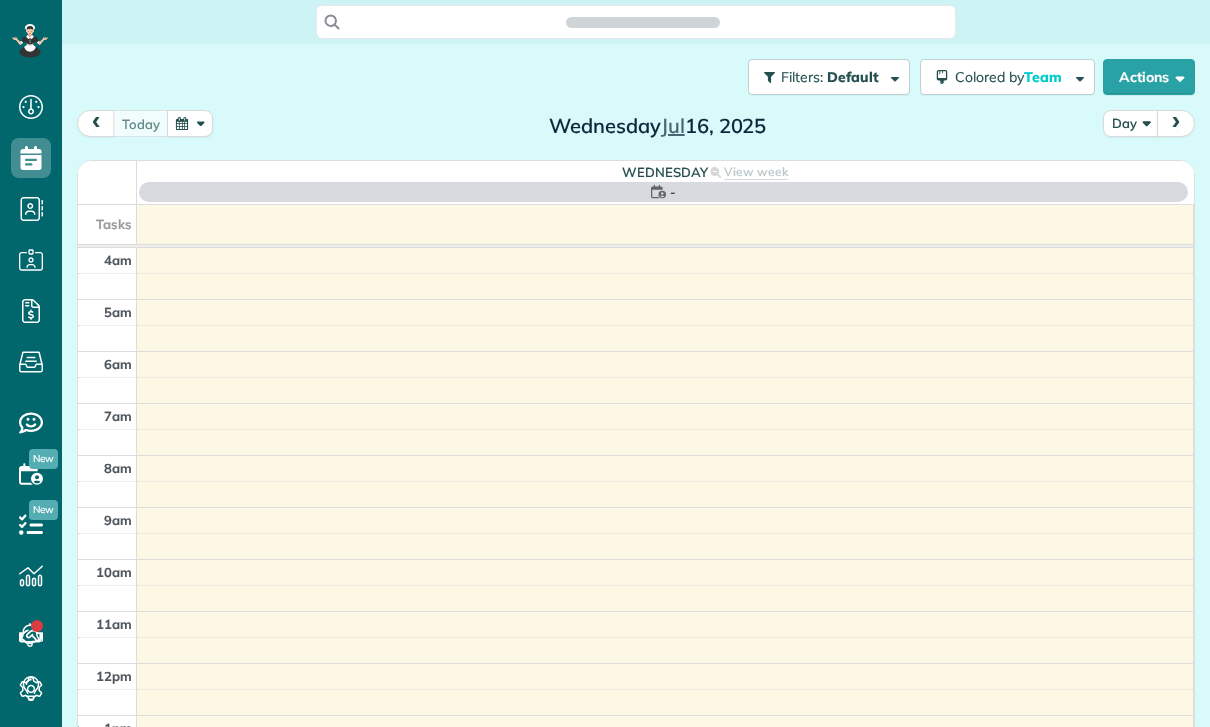scroll, scrollTop: 0, scrollLeft: 0, axis: both 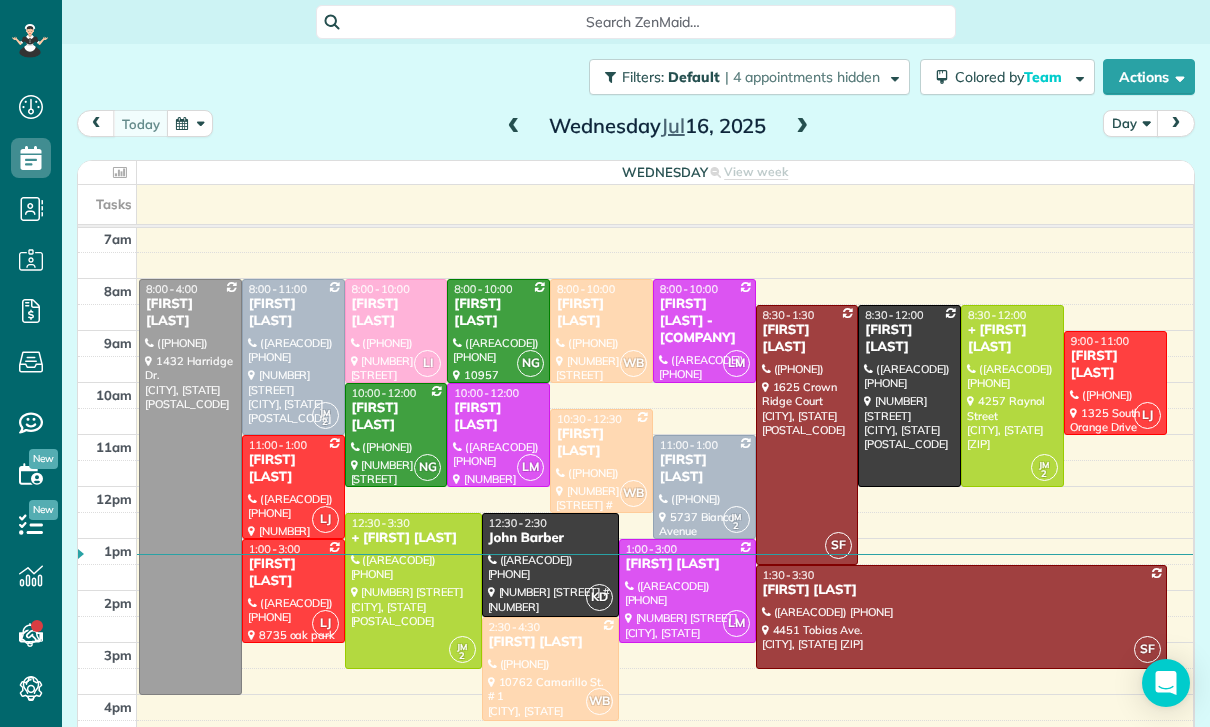 click at bounding box center (190, 123) 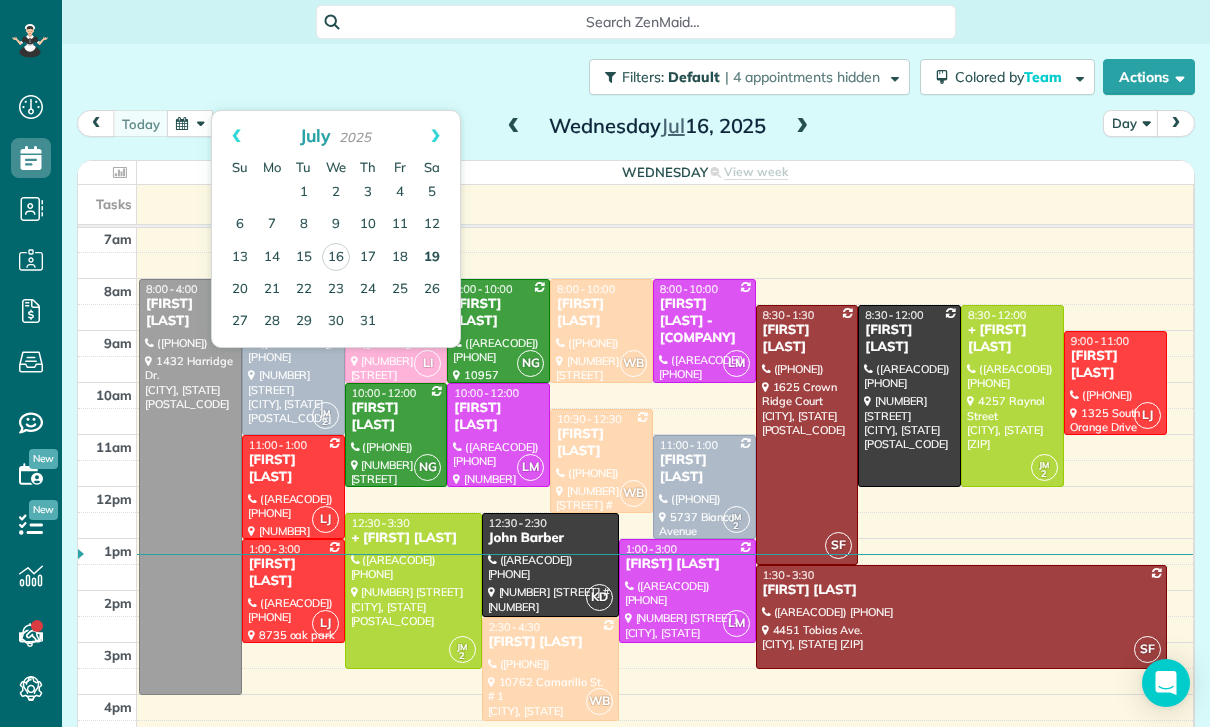 click on "19" at bounding box center [432, 258] 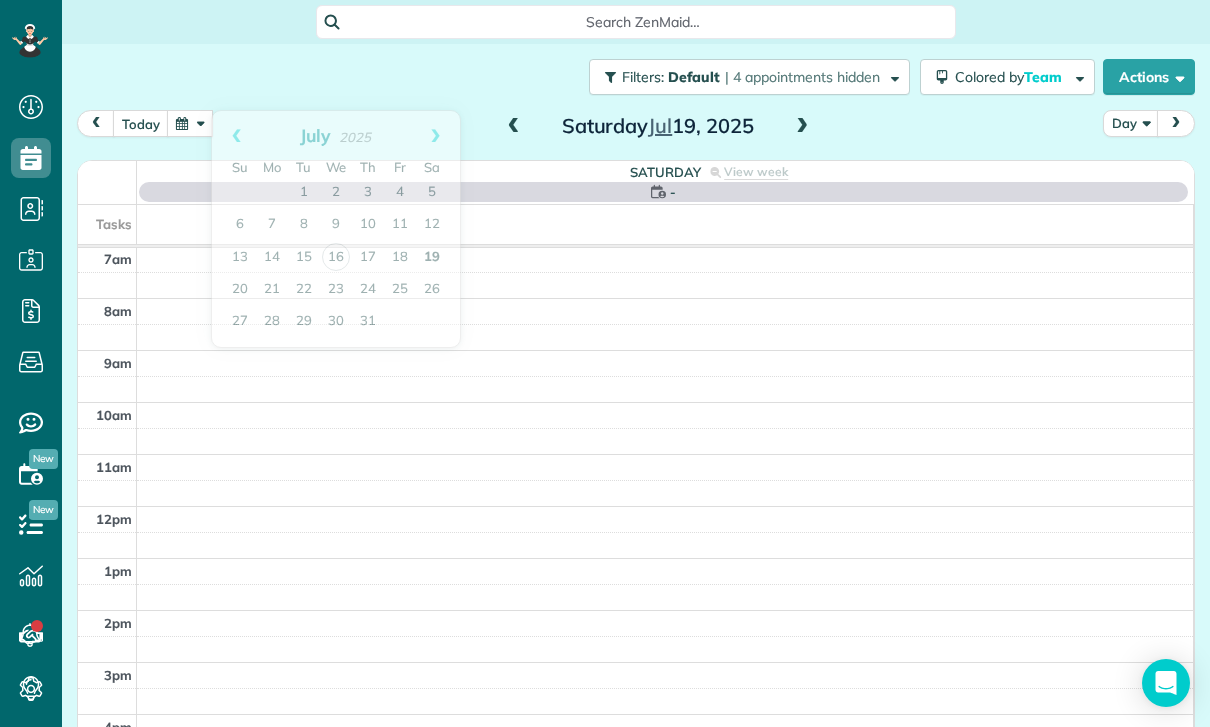 scroll, scrollTop: 157, scrollLeft: 0, axis: vertical 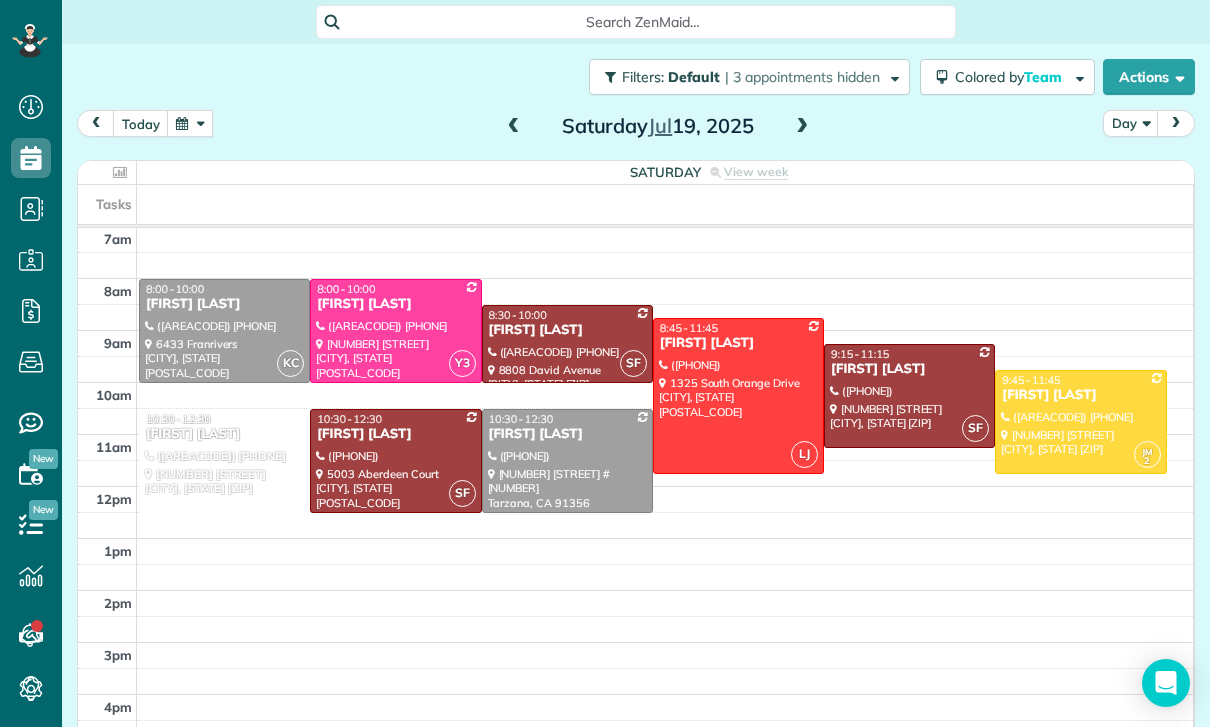 click at bounding box center [224, 461] 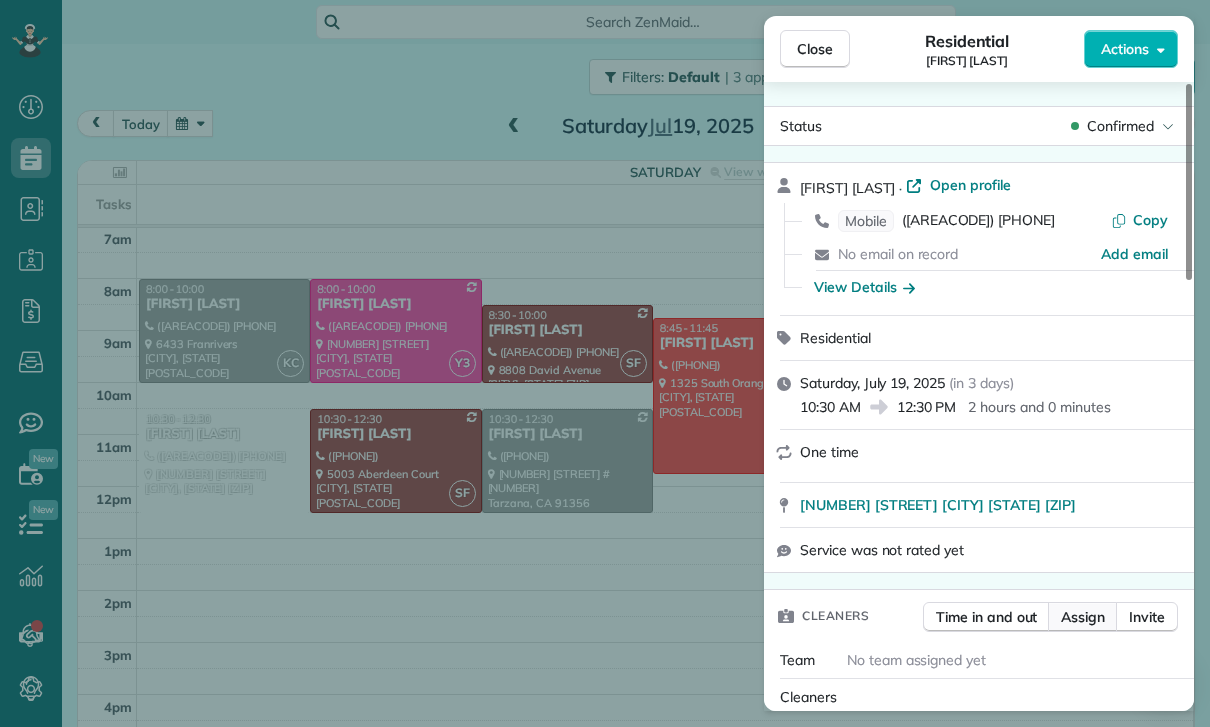 click on "Assign" at bounding box center [1083, 617] 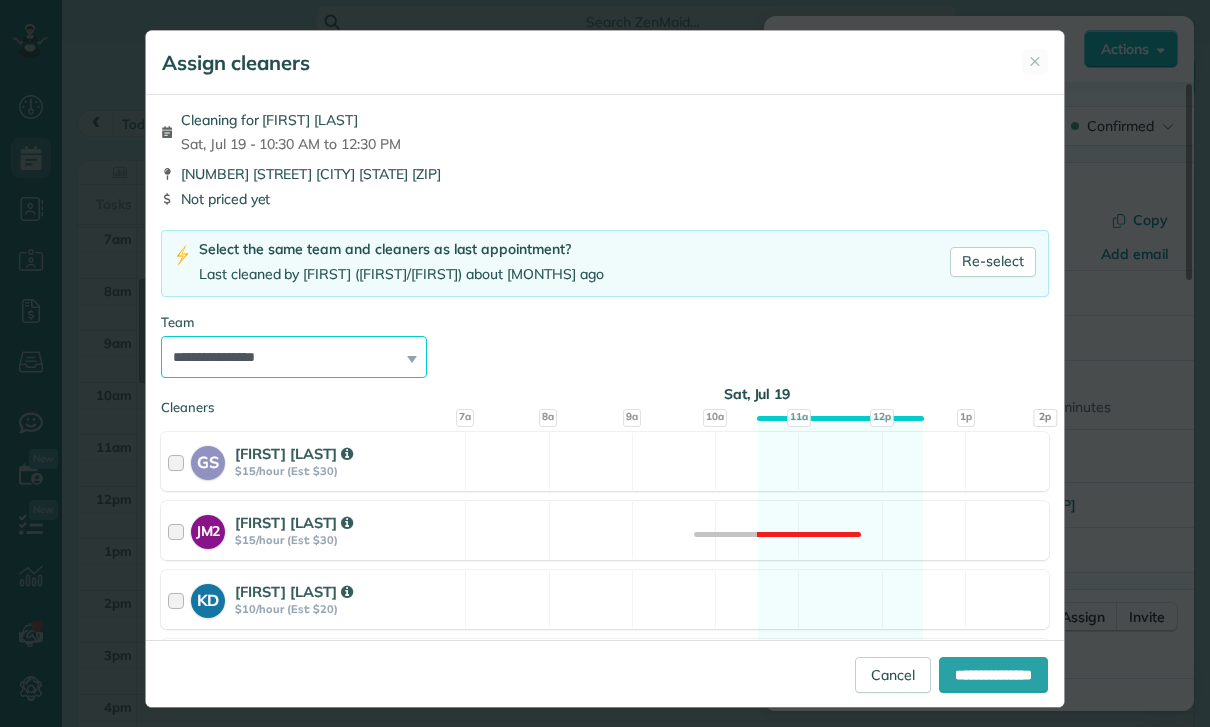 click on "**********" at bounding box center [294, 357] 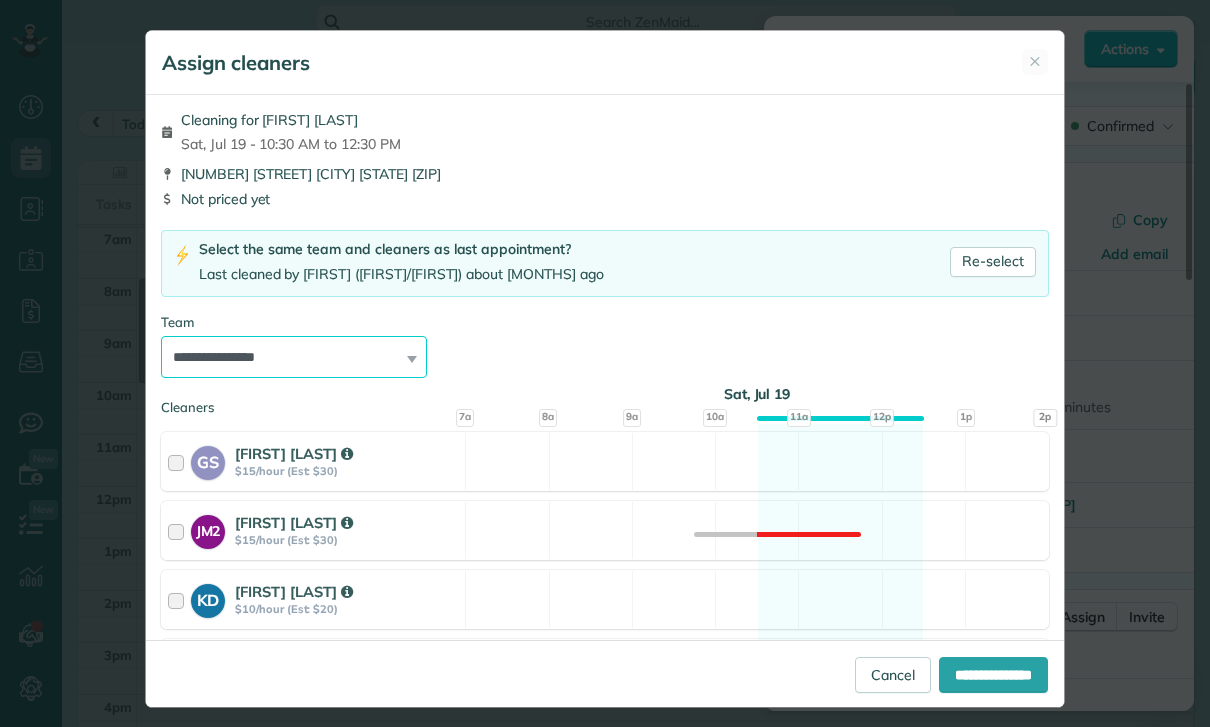 select on "****" 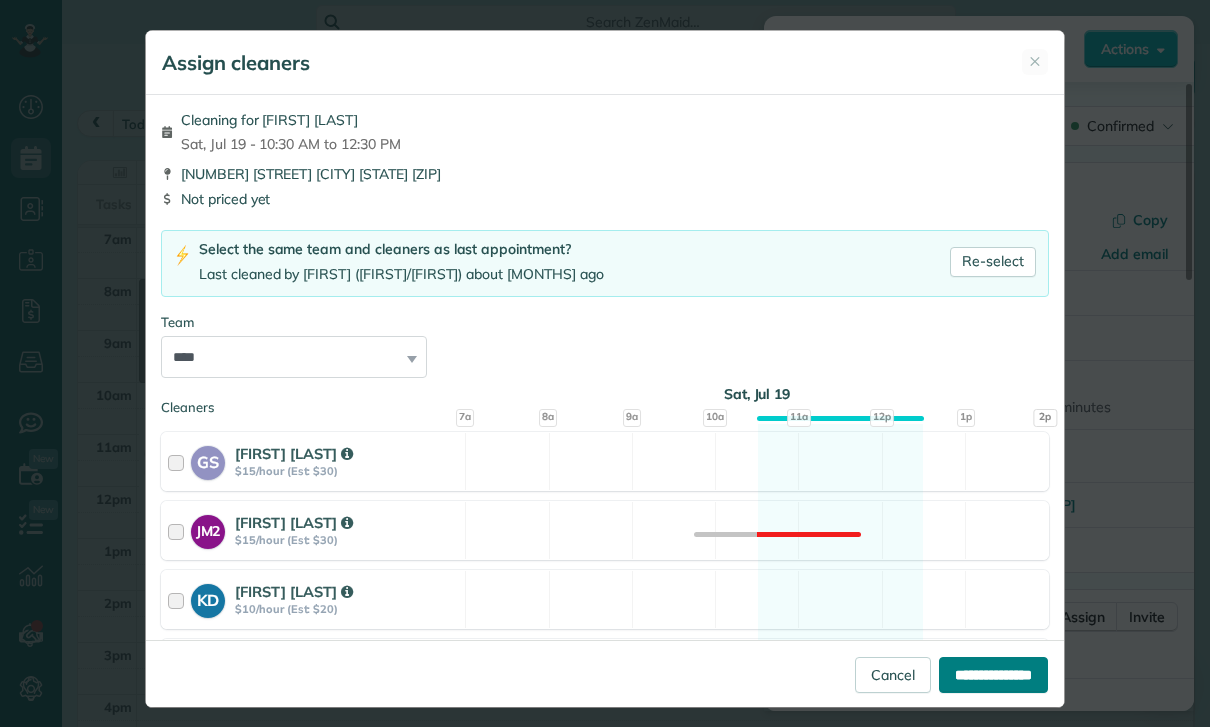 click on "**********" at bounding box center (993, 675) 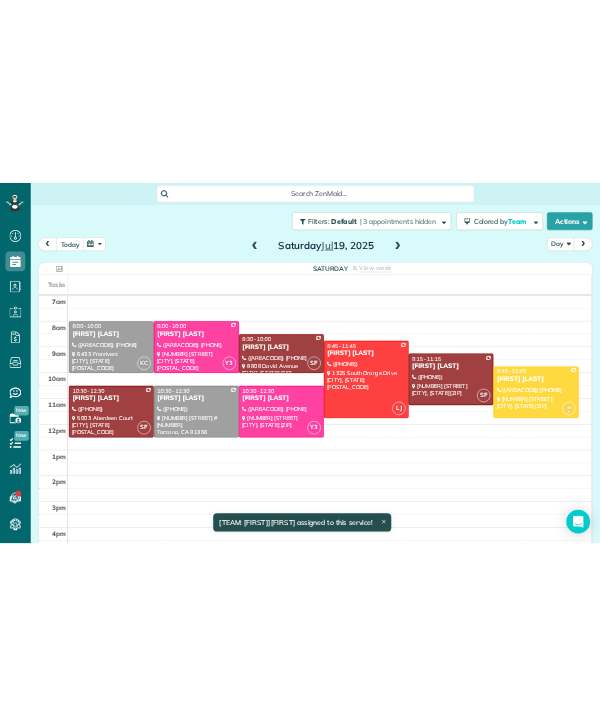 scroll, scrollTop: 157, scrollLeft: 0, axis: vertical 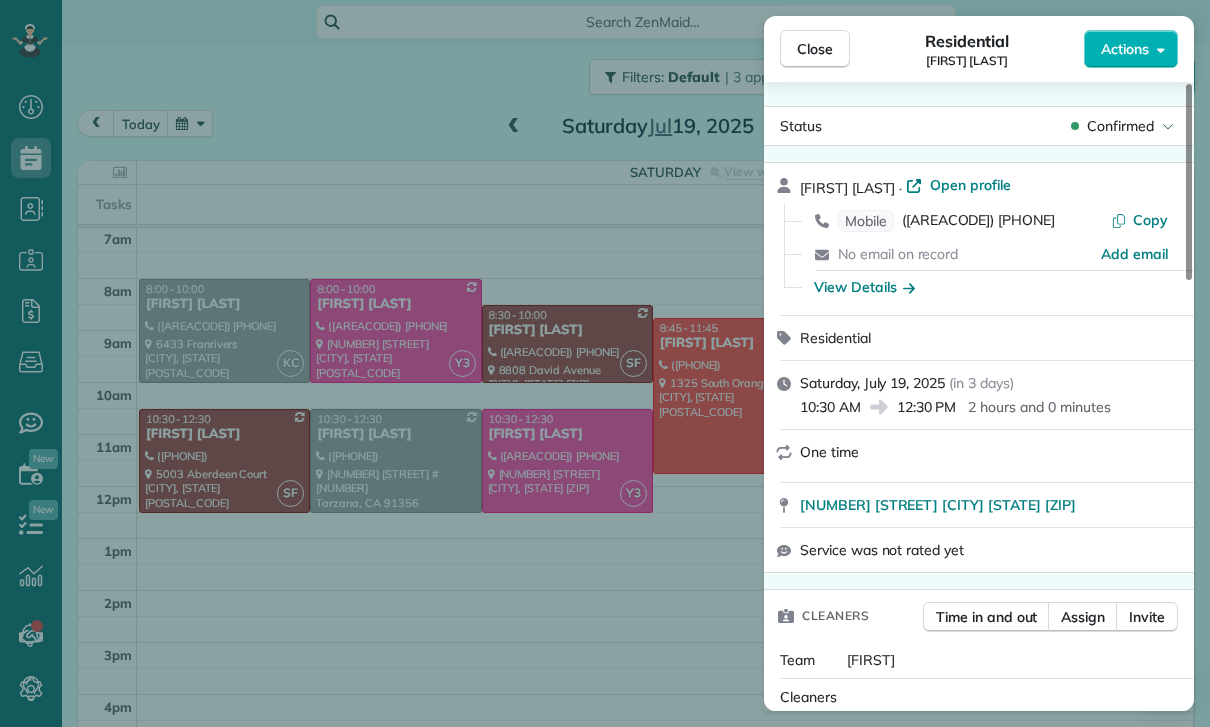 click on "Close Residential [FIRST] [LAST] Actions Status Confirmed [FIRST] [LAST] · Open profile Mobile ([AREACODE]) [PHONE] Copy No email on record Add email View Details Residential Saturday, July 19, 2025 ( in 3 days ) 10:30 AM 12:30 PM 2 hours and 0 minutes One time 5151 [STREET] [CITY] [STATE] [ZIP] Service was not rated yet Cleaners Time in and out Assign Invite Team [FIRST] Cleaners [FIRST]   10:30 AM 12:30 PM Checklist Try Now Keep this appointment up to your standards. Stay on top of every detail, keep your cleaners organised, and your client happy. Assign a checklist Watch a 5 min demo Billing Billing actions Price $0.00 Overcharge $0.00 Discount $0.00 Coupon discount - Primary tax - Secondary tax - Total appointment price $0.00 Tips collected New feature! $0.00 Mark as paid Total including tip $0.00 Get paid online in no-time! Send an invoice and reward your cleaners with tips Charge customer credit card Appointment custom fields Key # - Work items No work items to display Notes Appointment 0 Customer 1 ( )" at bounding box center [605, 363] 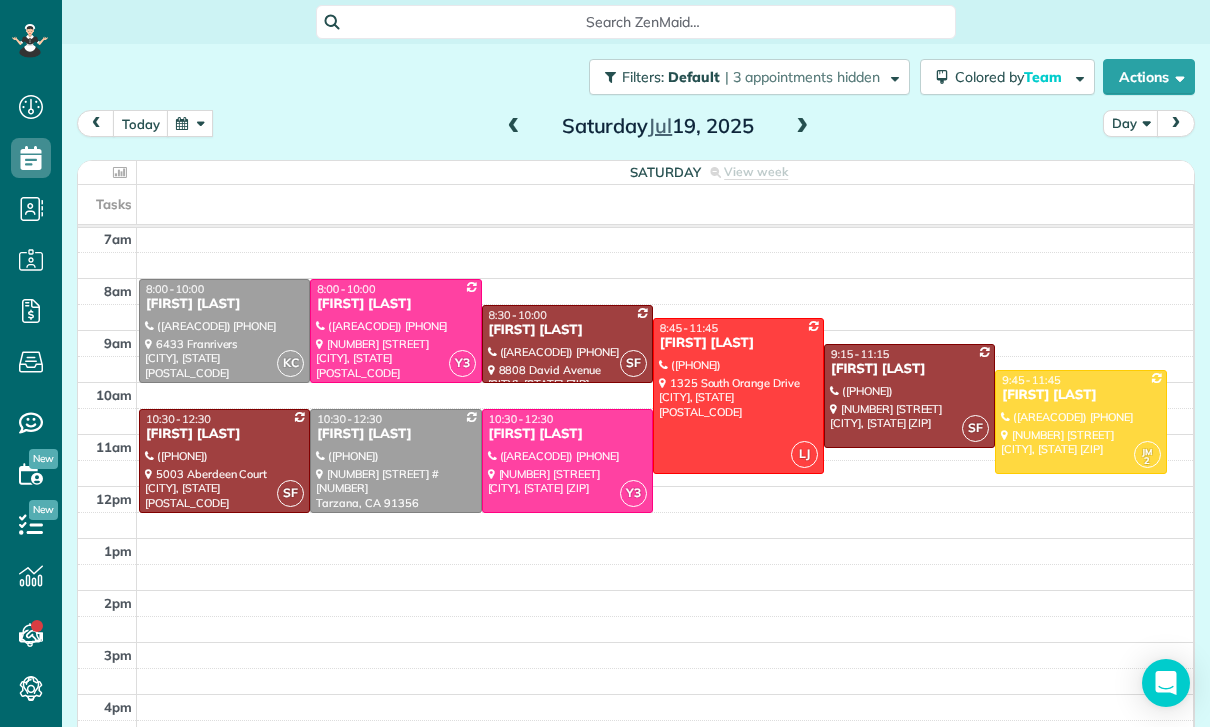 click at bounding box center (190, 123) 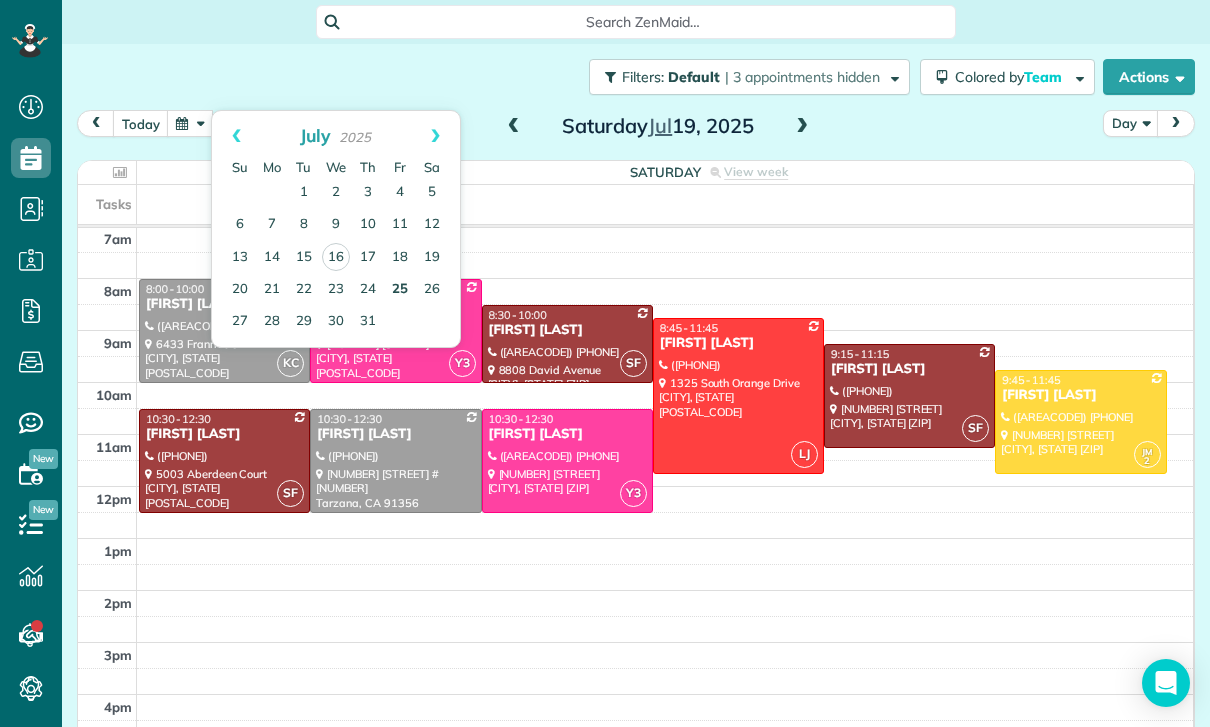 click on "25" at bounding box center [400, 290] 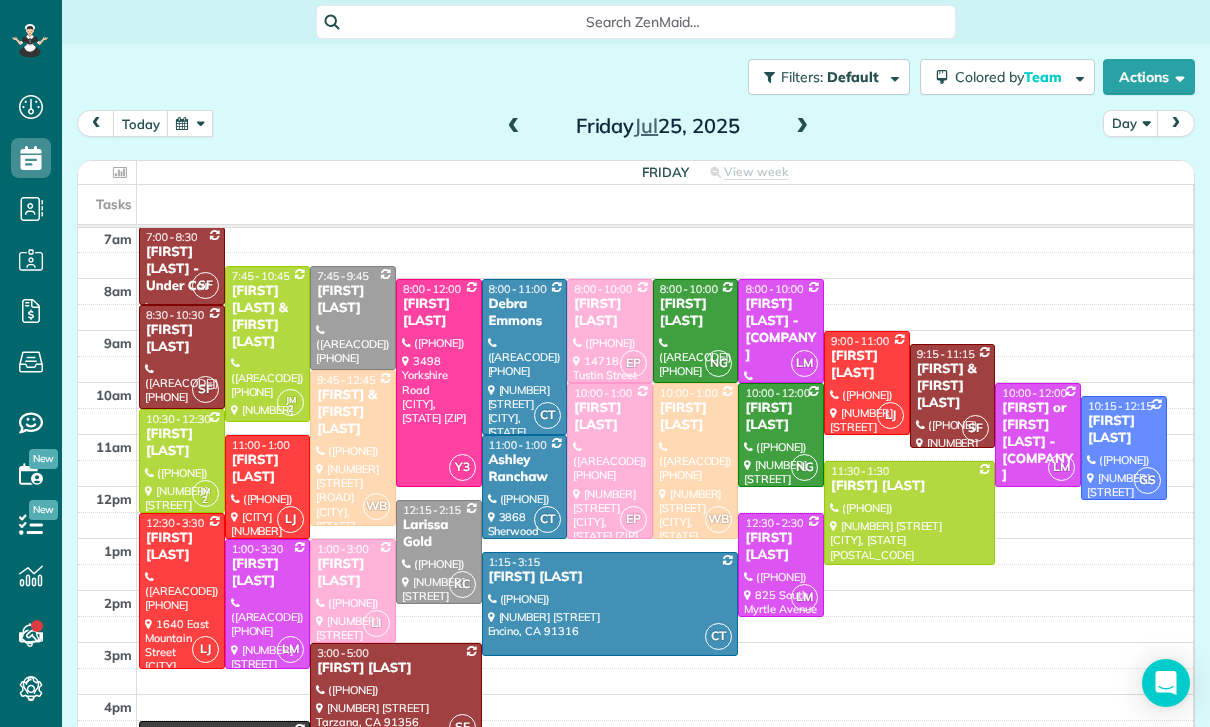 scroll, scrollTop: 157, scrollLeft: 0, axis: vertical 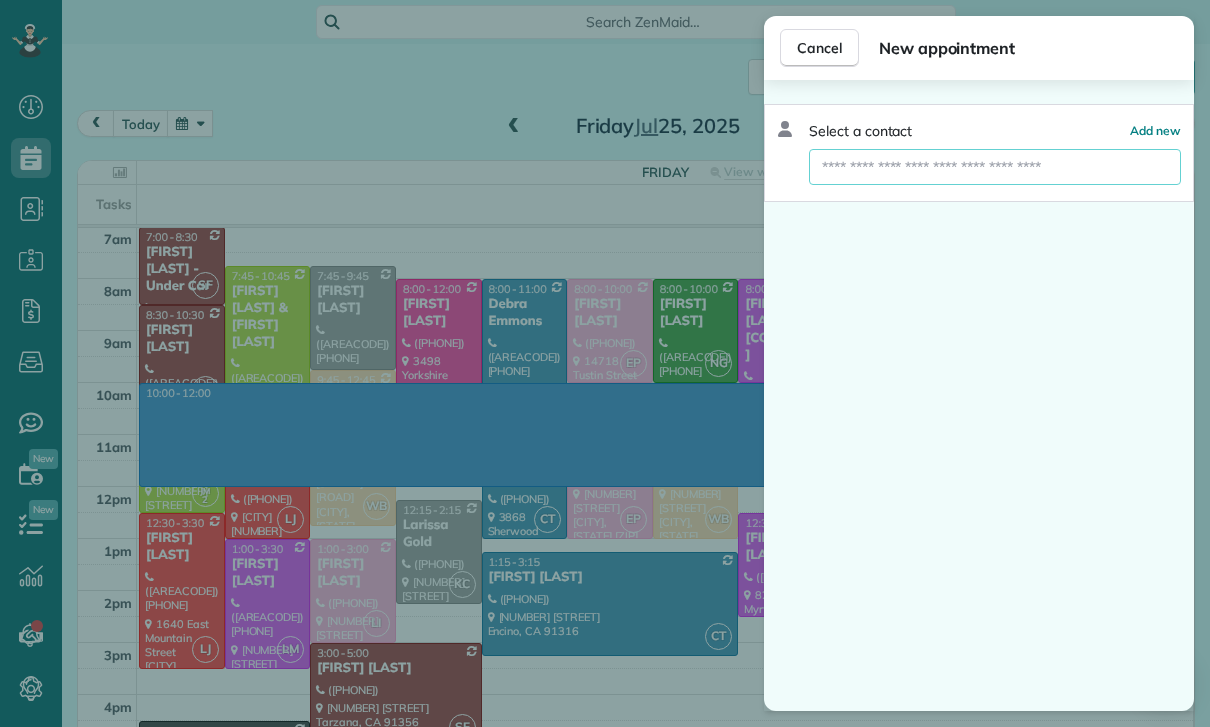click at bounding box center [995, 167] 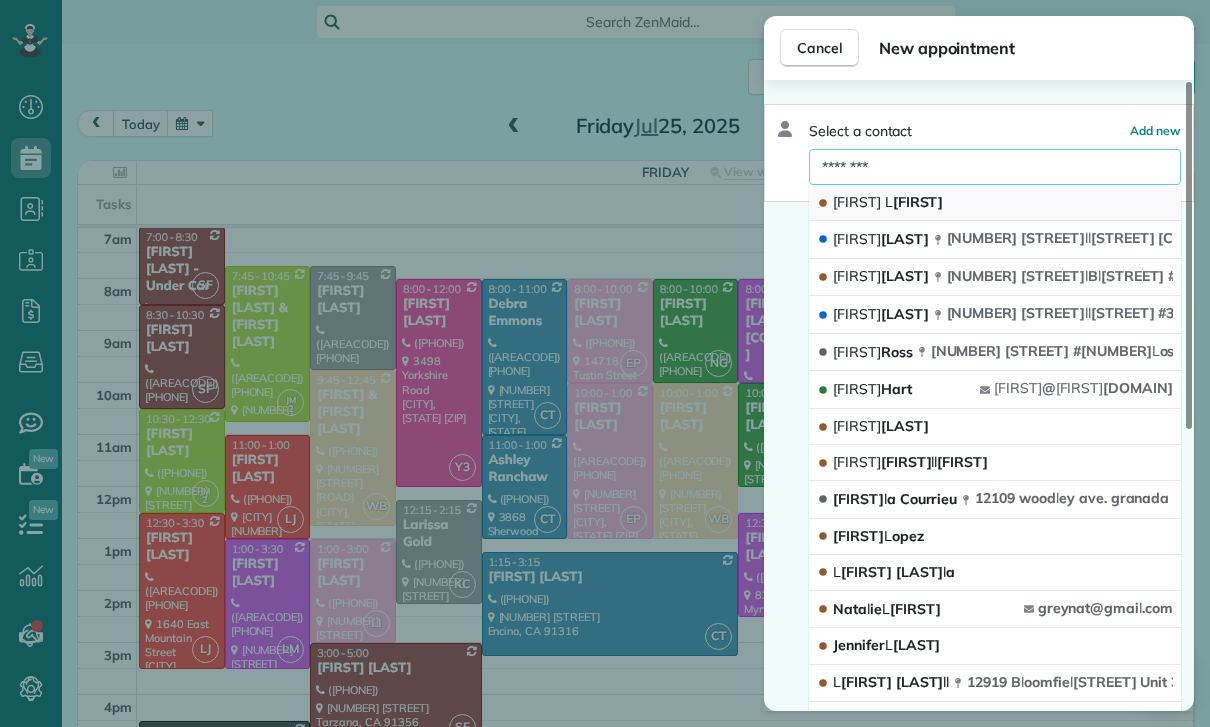 type on "********" 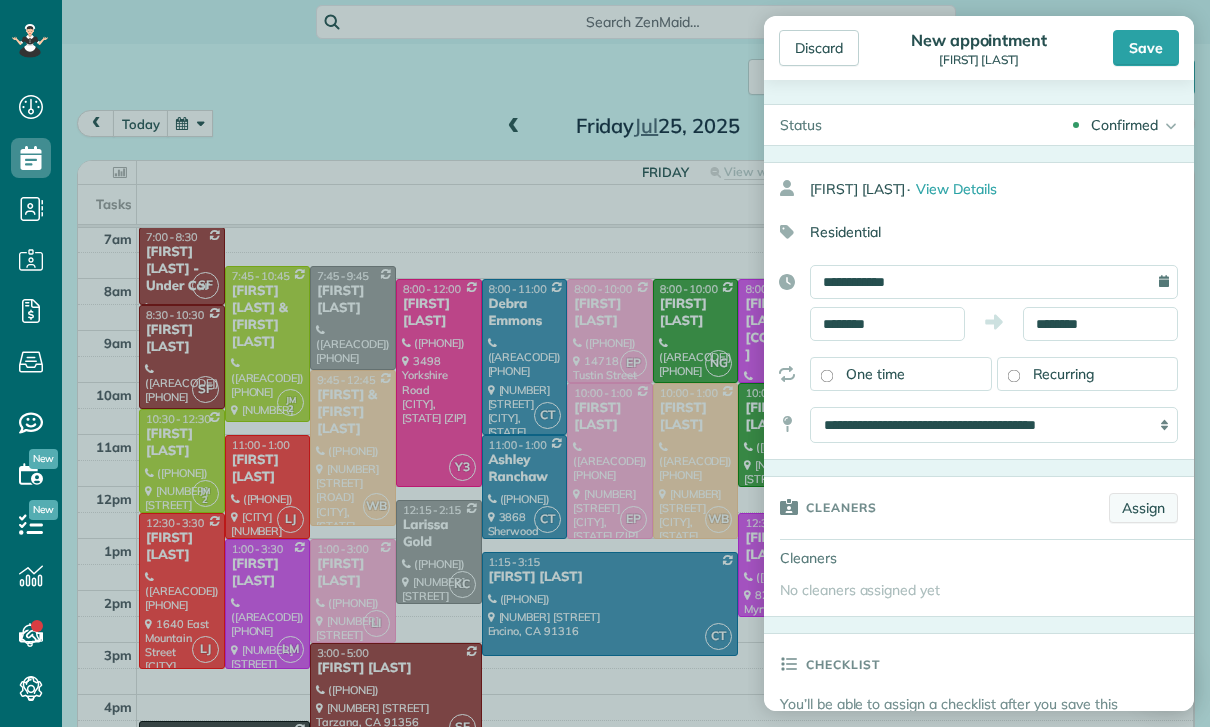 click on "Assign" at bounding box center [1143, 508] 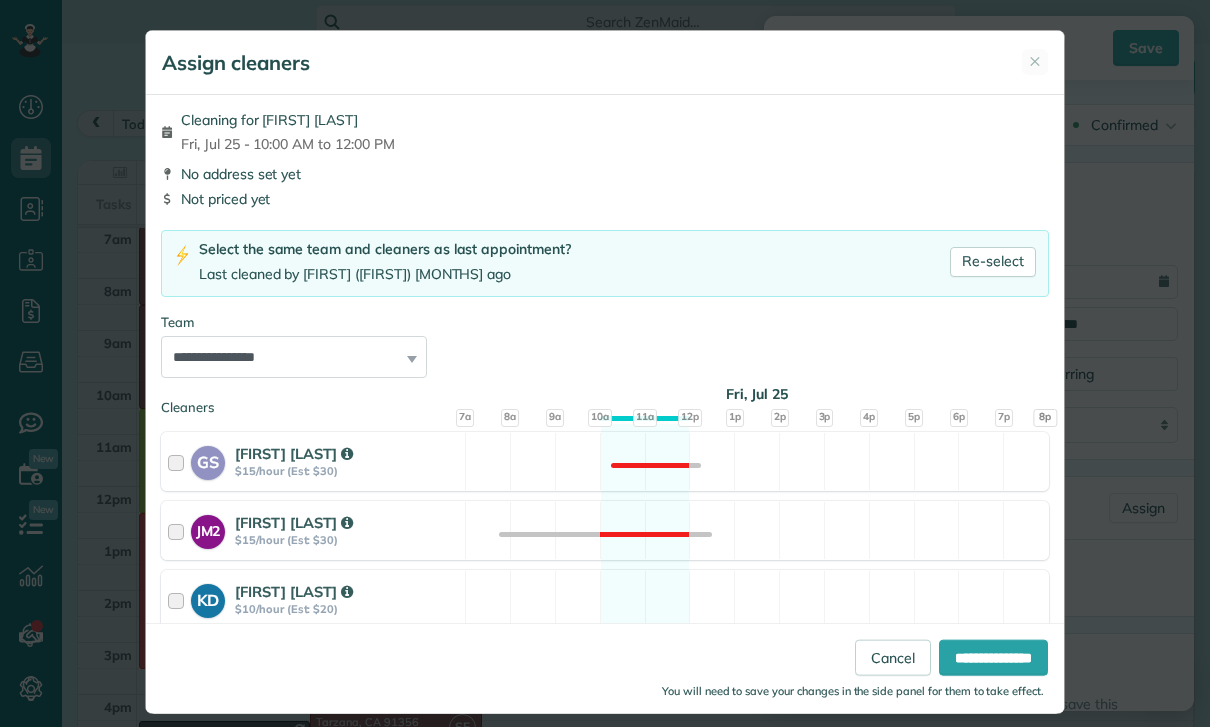 click on "**********" at bounding box center [294, 357] 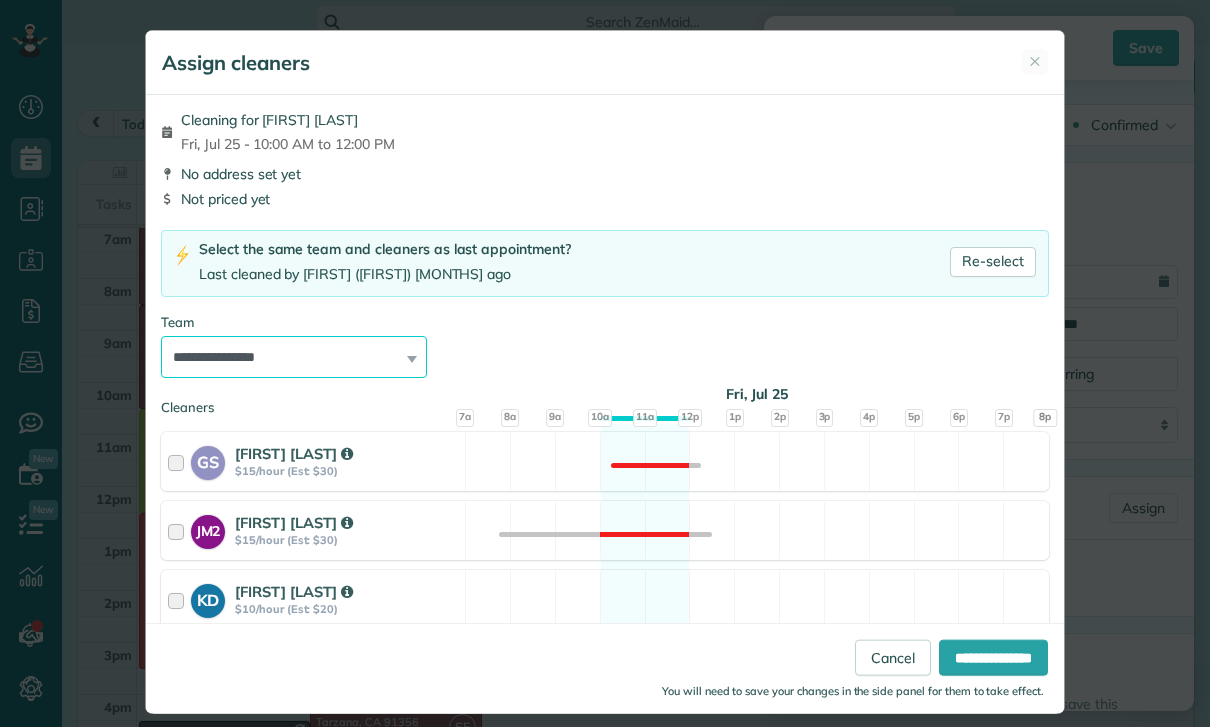 select on "**" 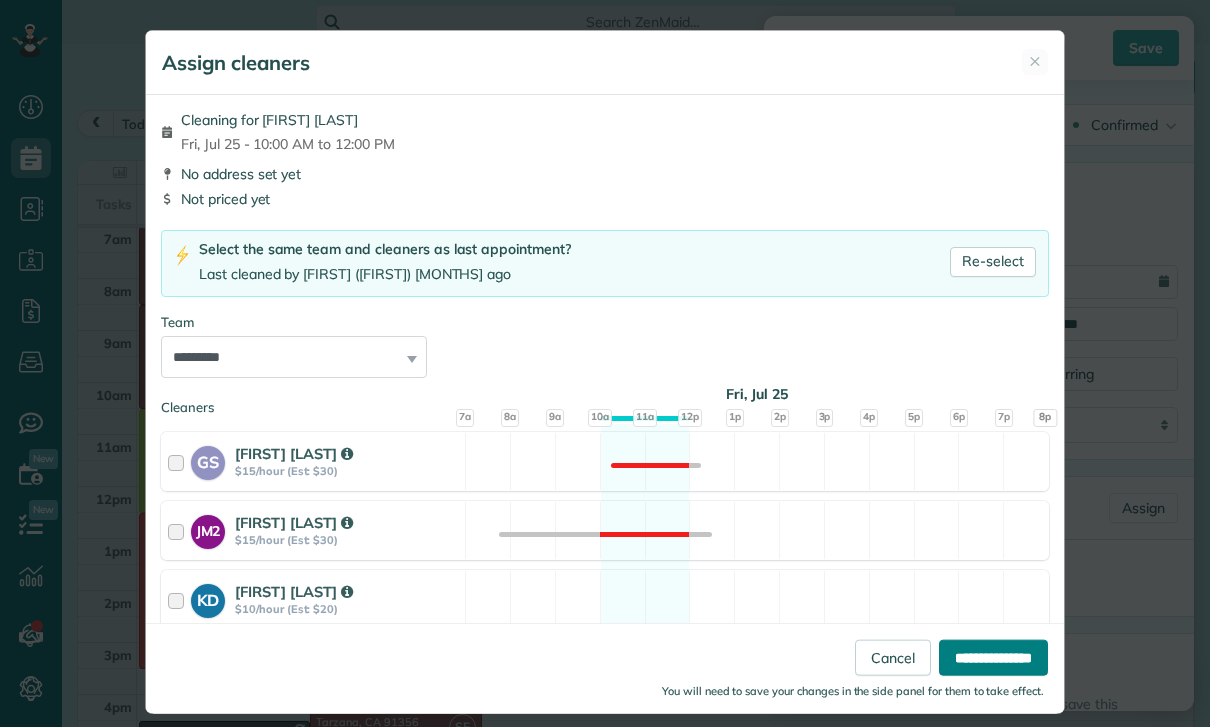 click on "**********" at bounding box center (993, 658) 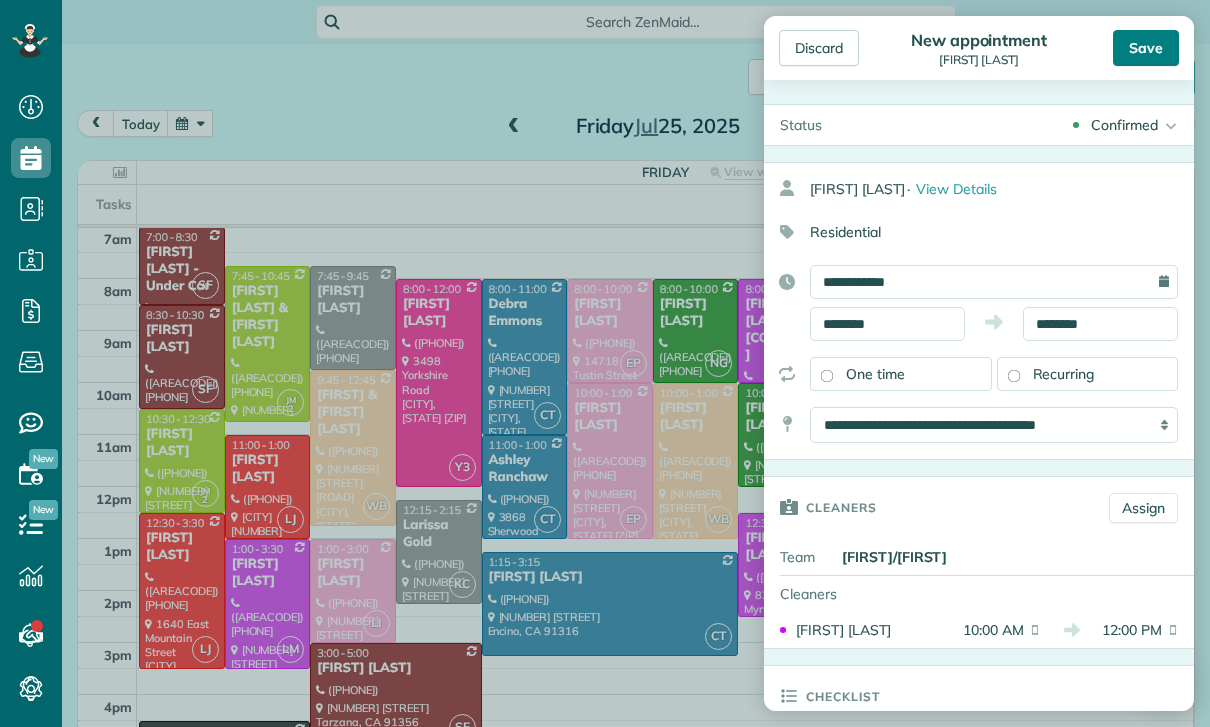 click on "Save" at bounding box center [1146, 48] 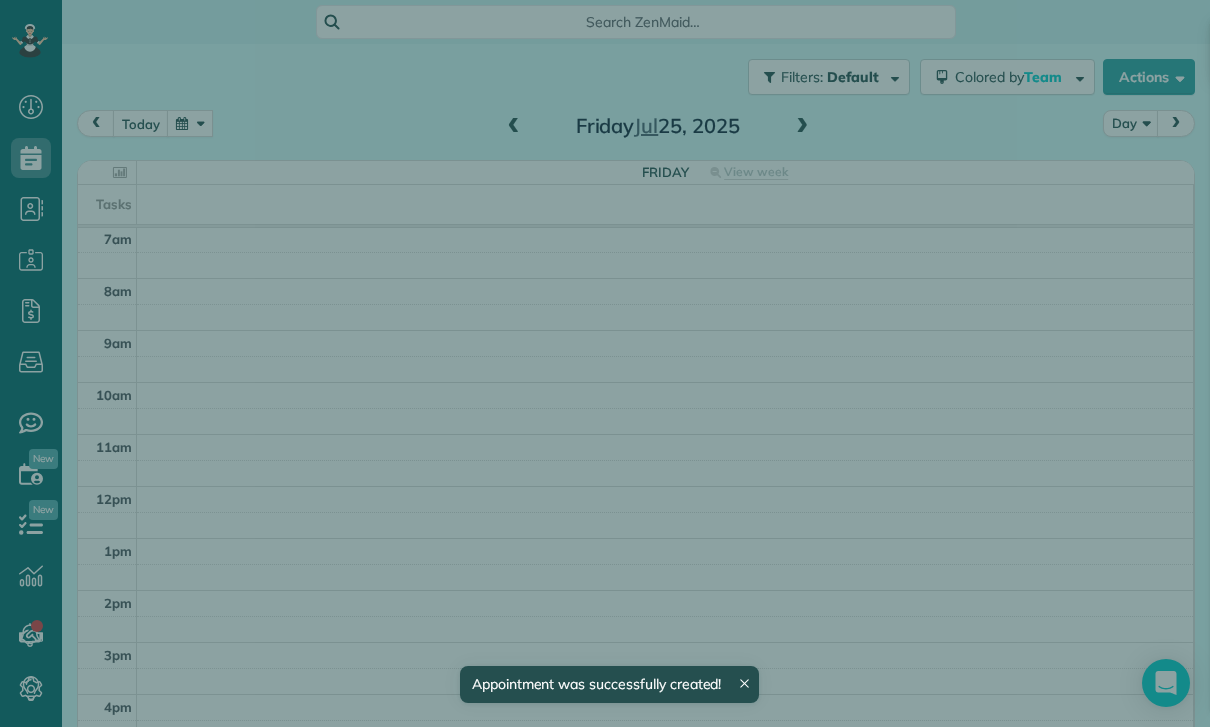 scroll, scrollTop: 157, scrollLeft: 0, axis: vertical 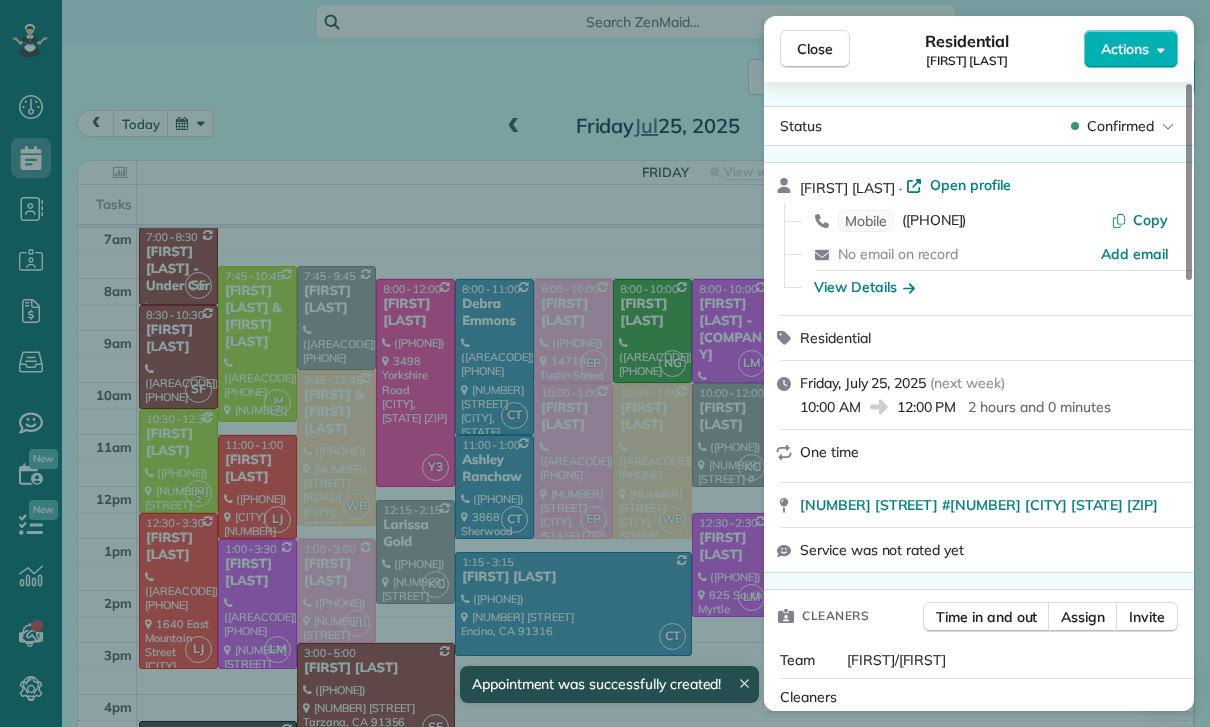 click on "Close Residential [FIRST] [LAST] Actions Status Confirmed [FIRST] [LAST] · Open profile Mobile ([PHONE]) Copy No email on record Add email View Details Residential [DAY], [DATE] ([TIME]) [DURATION] One time [NUMBER] [STREET] #[NUMBER] [CITY] [STATE] [POSTAL_CODE] Service was not rated yet Cleaners Time in and out Assign Invite Team [FIRST]/[FIRST] Cleaners [FIRST] [LAST] [TIME] [TIME] Checklist Try Now Keep this appointment up to your standards. Stay on top of every detail, keep your cleaners organised, and your client happy. Assign a checklist Watch a 5 min demo Billing Billing actions Price [PRICE] Overcharge [PRICE] Discount [PRICE] Coupon discount - Primary tax - Secondary tax - Total appointment price [PRICE] Tips collected New feature! [PRICE] Mark as paid Total including tip [PRICE] Get paid online in no-time! Send an invoice and reward your cleaners with tips Charge customer credit card Appointment custom fields Key # - Work items No work items to display Notes Appointment [NUMBER] [NUMBER]" at bounding box center (605, 363) 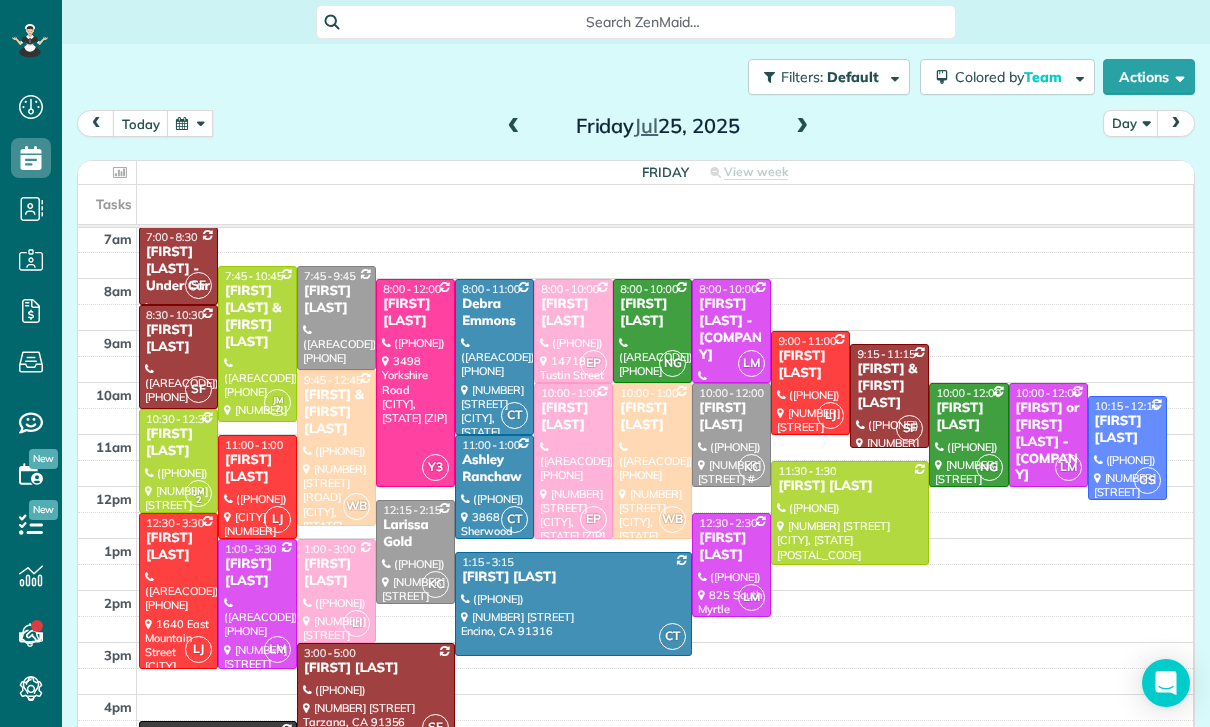 scroll, scrollTop: 157, scrollLeft: 0, axis: vertical 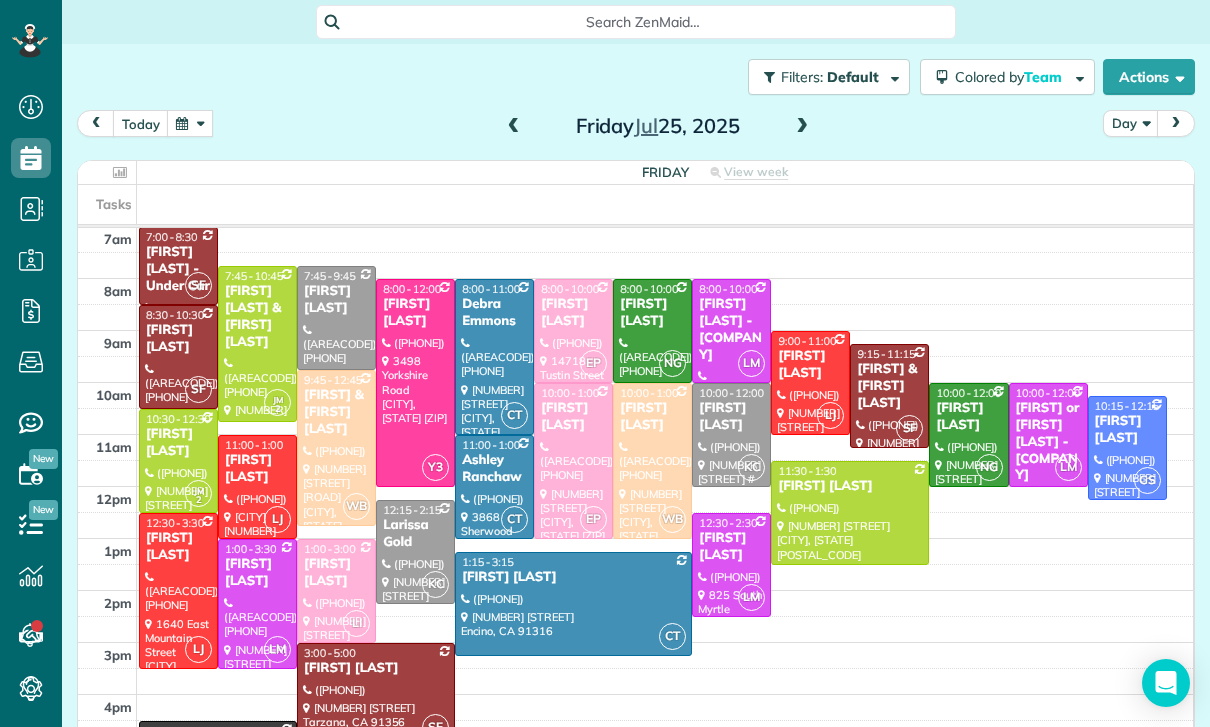 click at bounding box center [190, 123] 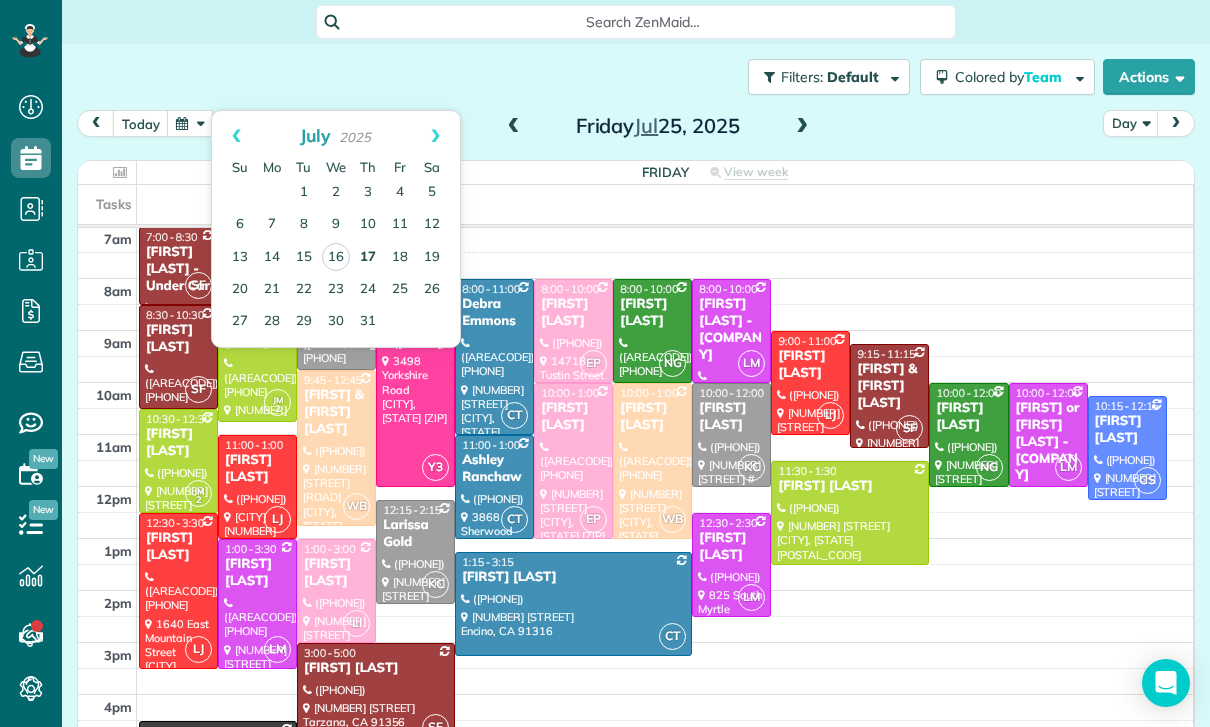 click on "17" at bounding box center (368, 258) 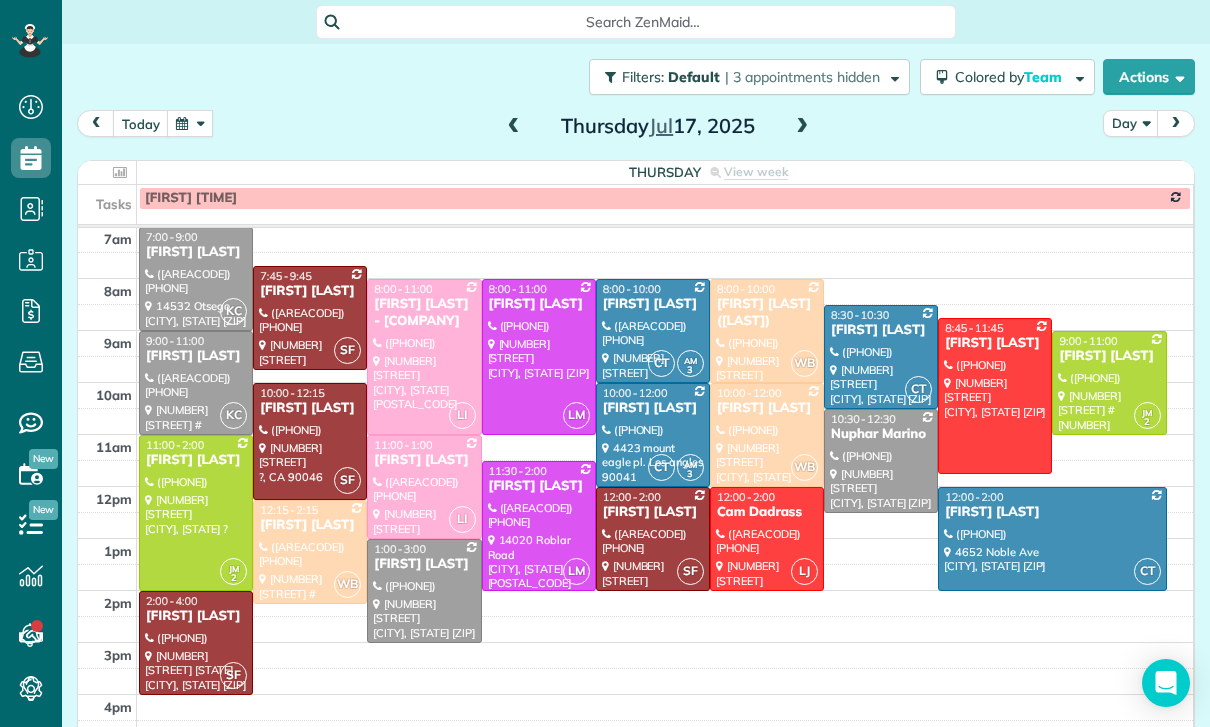 scroll, scrollTop: 157, scrollLeft: 0, axis: vertical 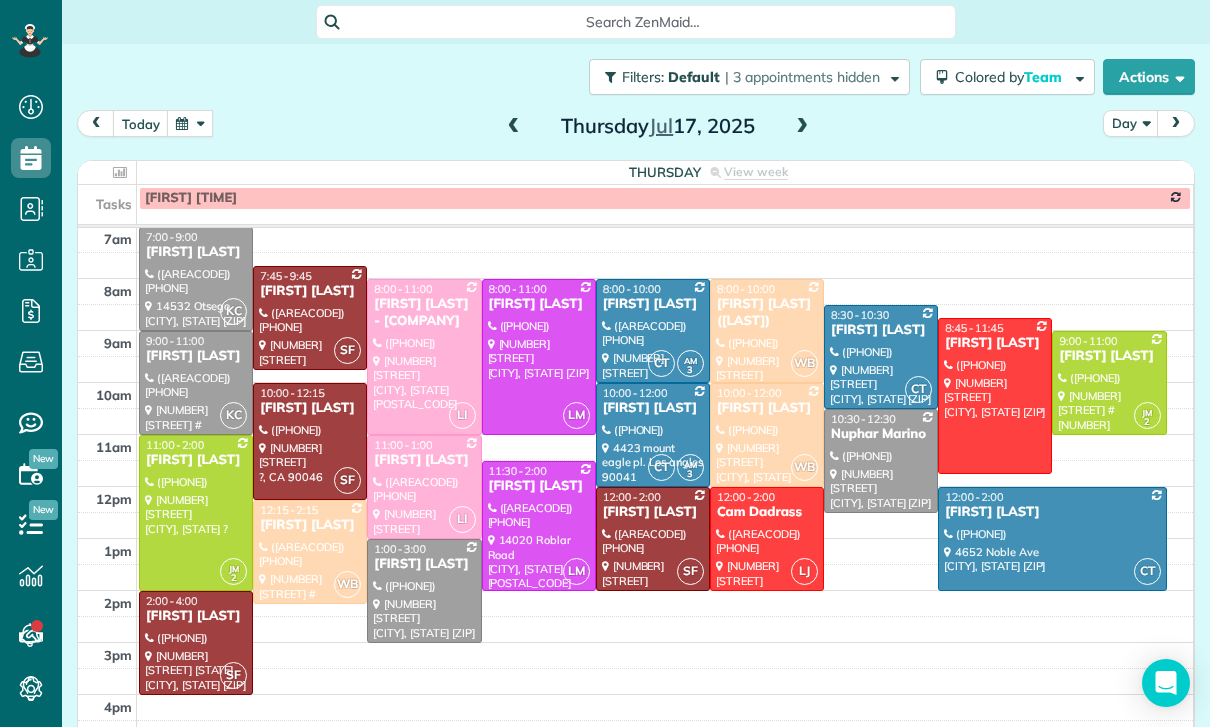 click on "Thursday  Jul  17, 2025" at bounding box center [658, 126] 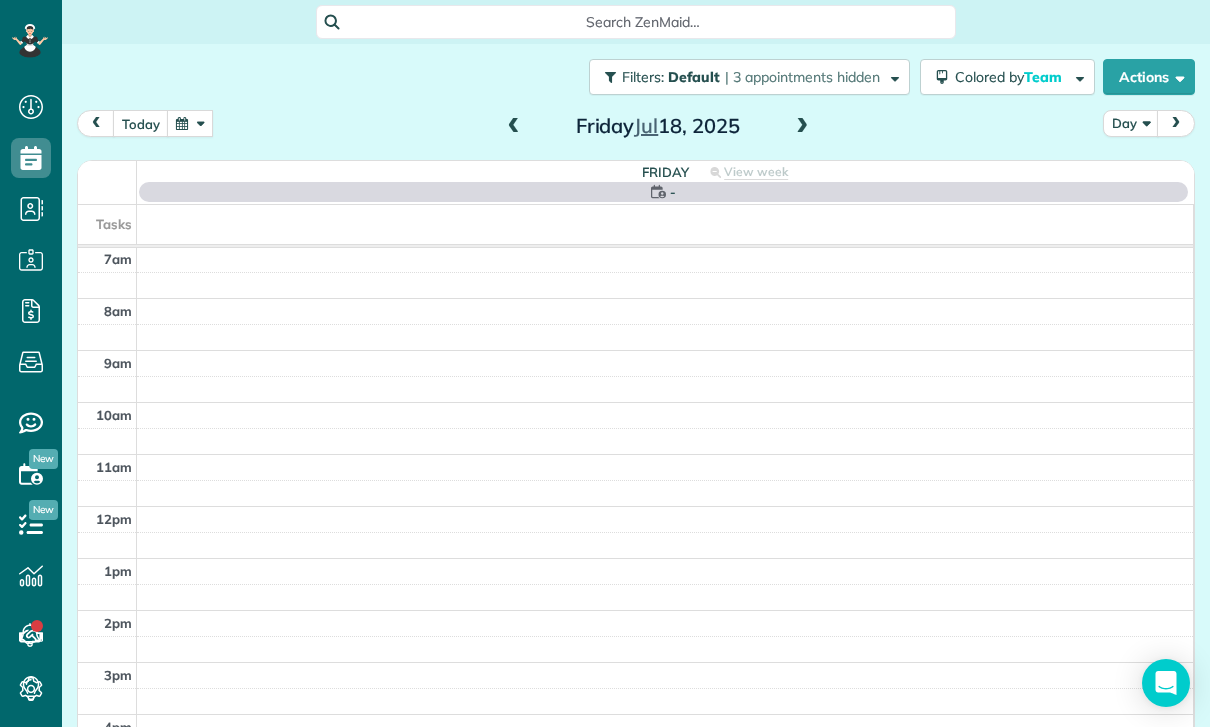 scroll, scrollTop: 157, scrollLeft: 0, axis: vertical 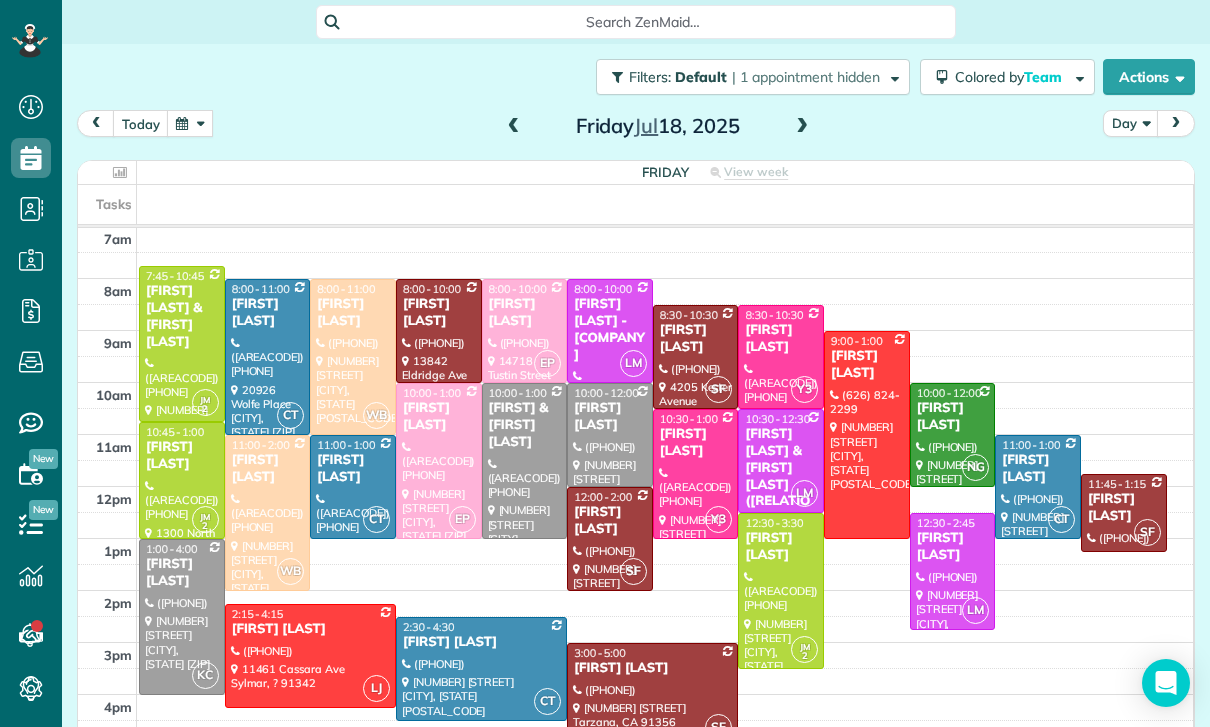 click at bounding box center (514, 127) 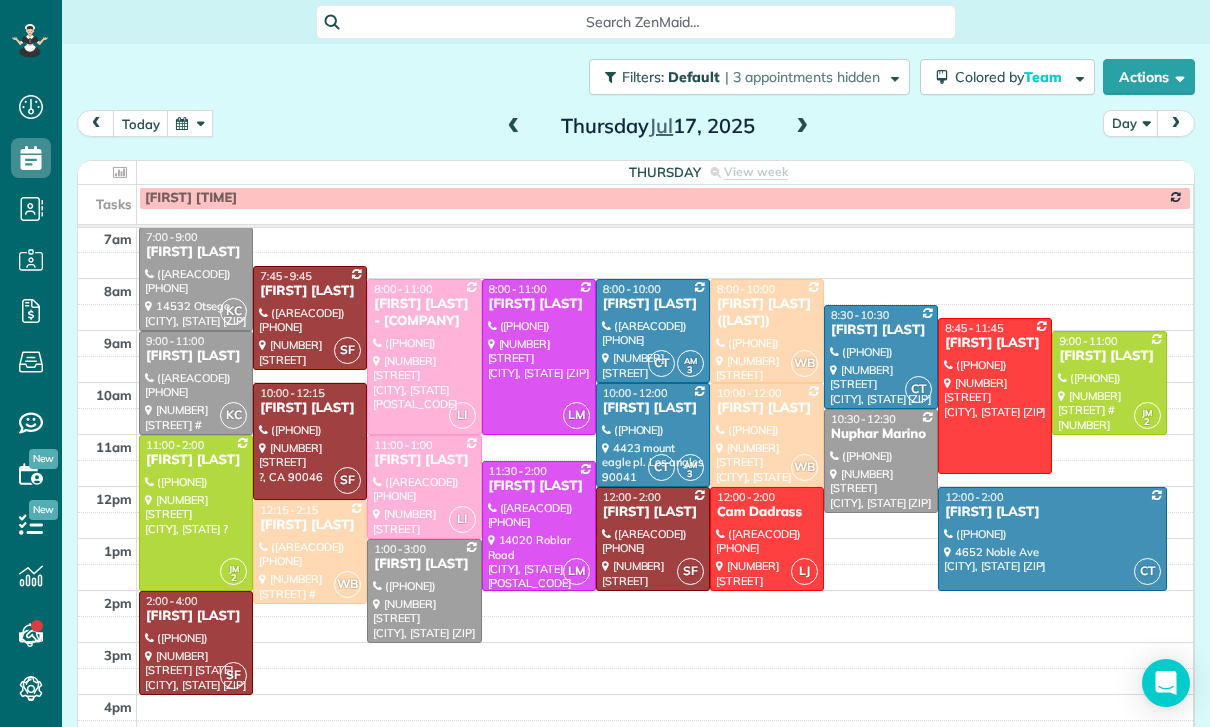 scroll, scrollTop: 157, scrollLeft: 0, axis: vertical 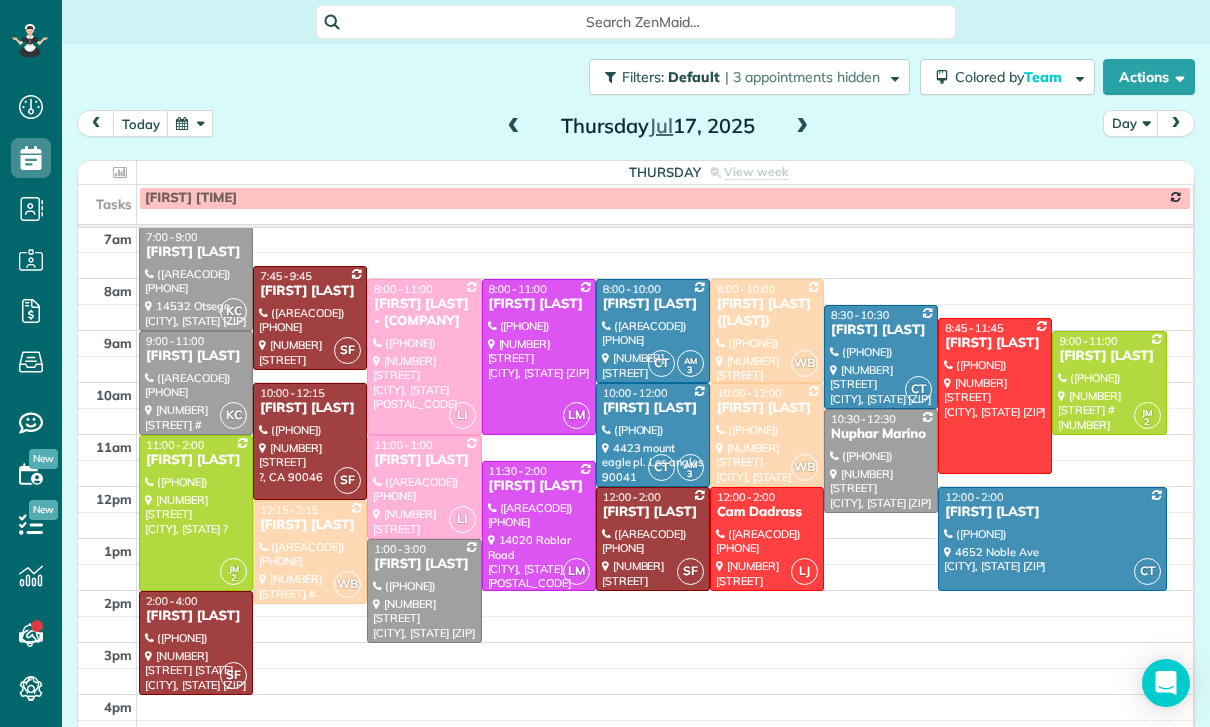 click at bounding box center [424, 591] 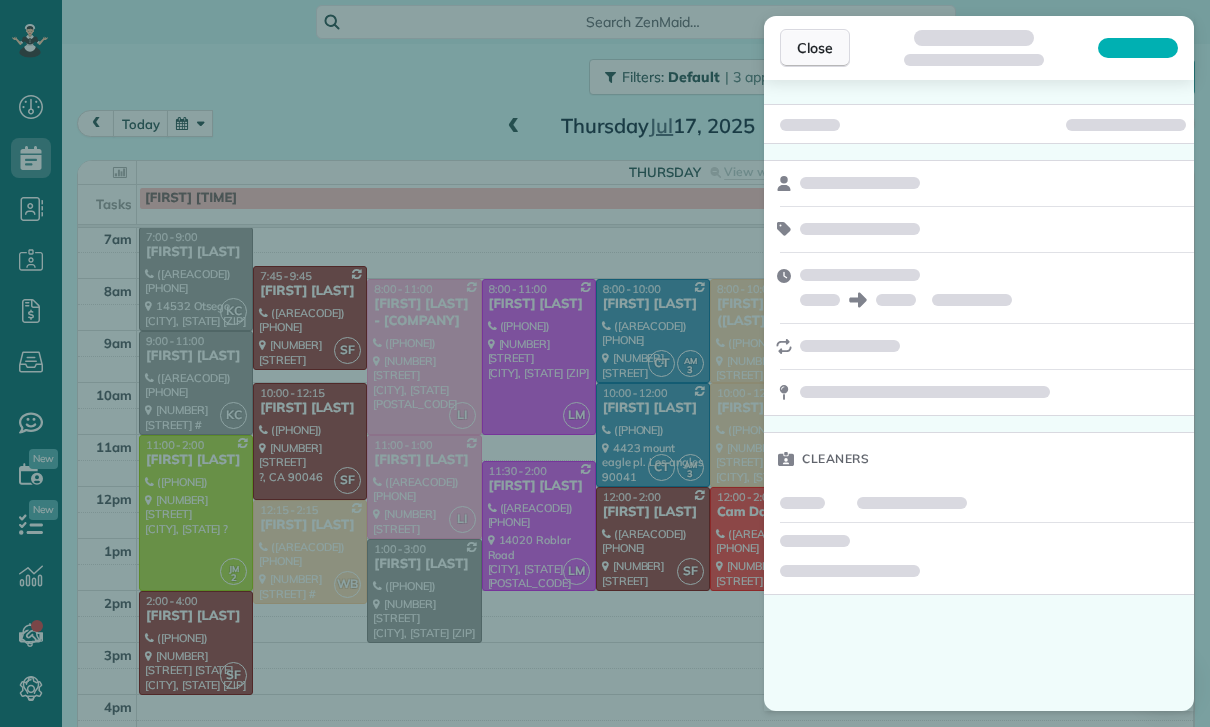click on "Close" at bounding box center [815, 48] 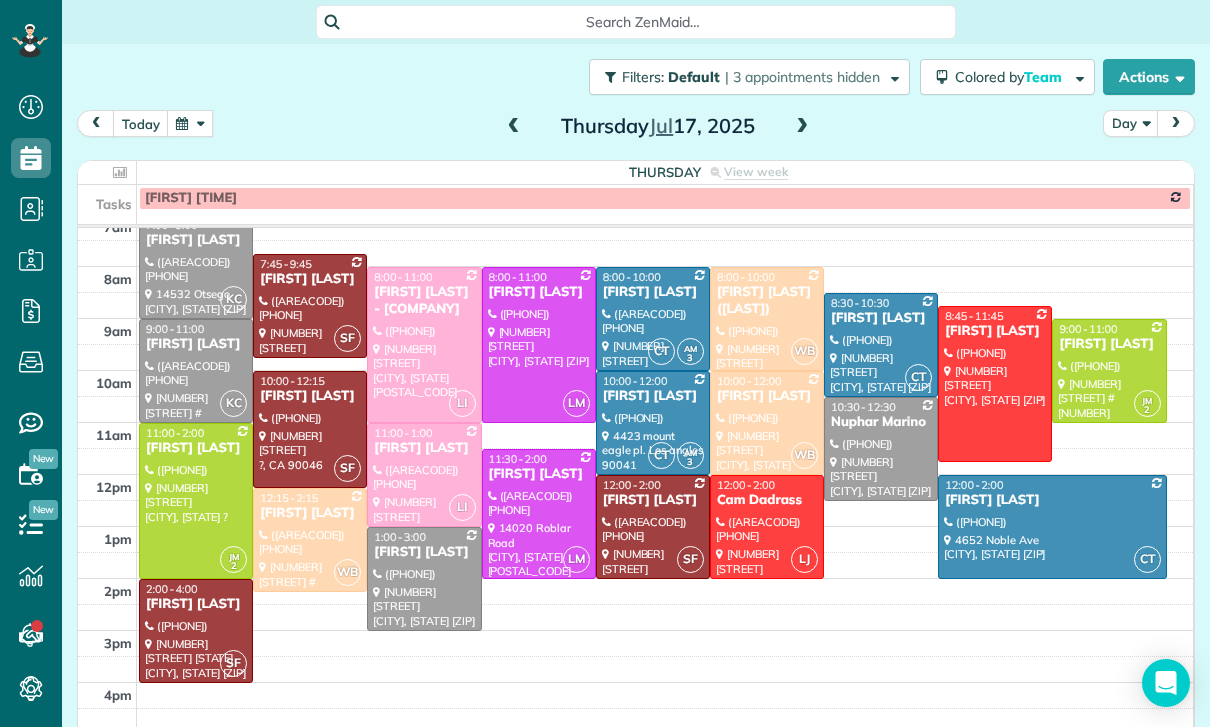 scroll, scrollTop: 189, scrollLeft: 0, axis: vertical 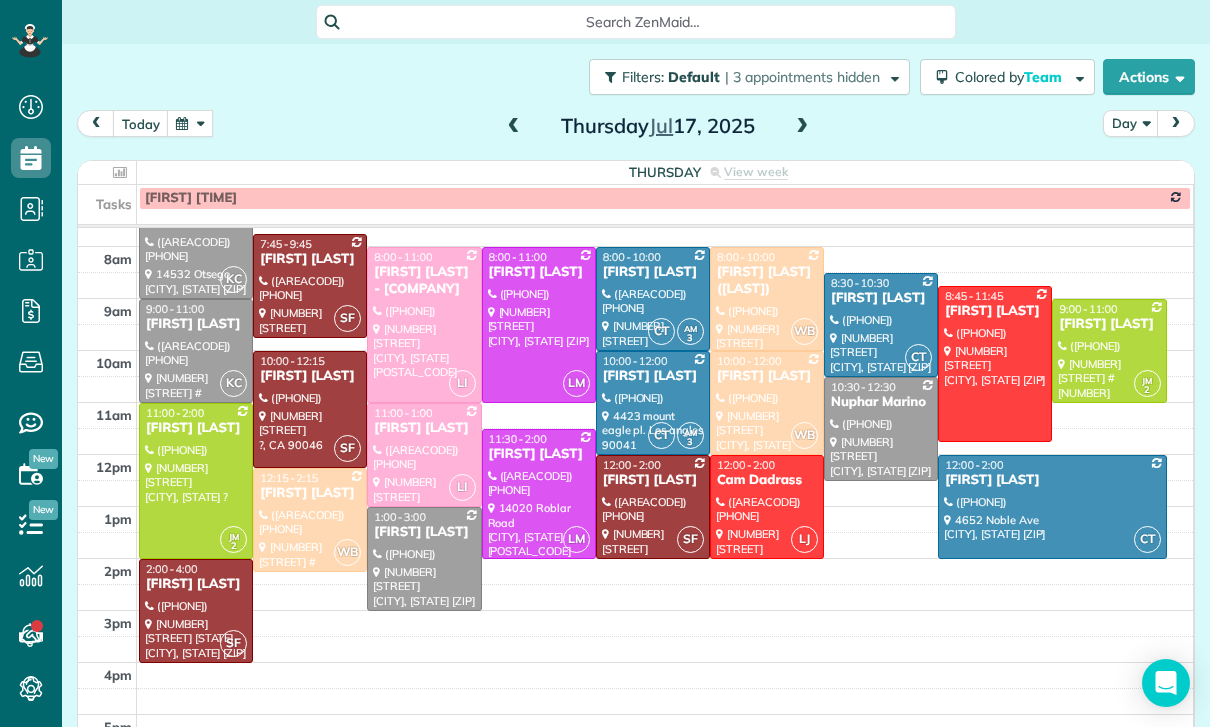 click at bounding box center [190, 123] 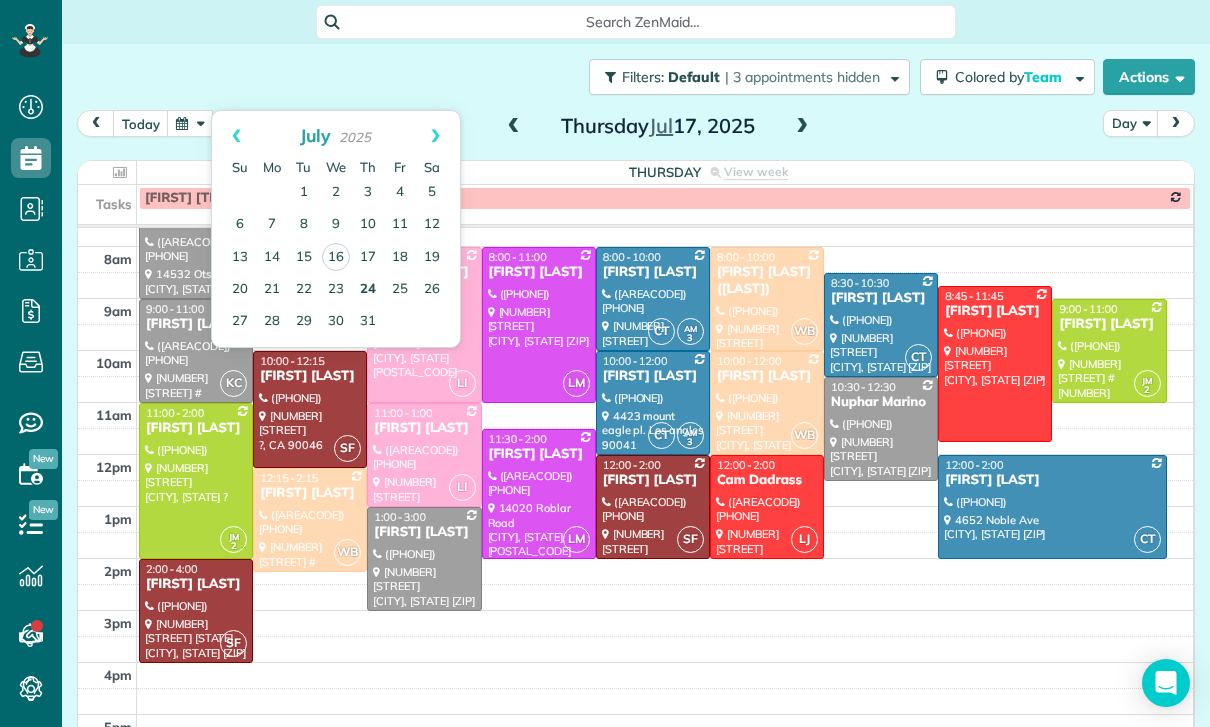 click on "24" at bounding box center [368, 290] 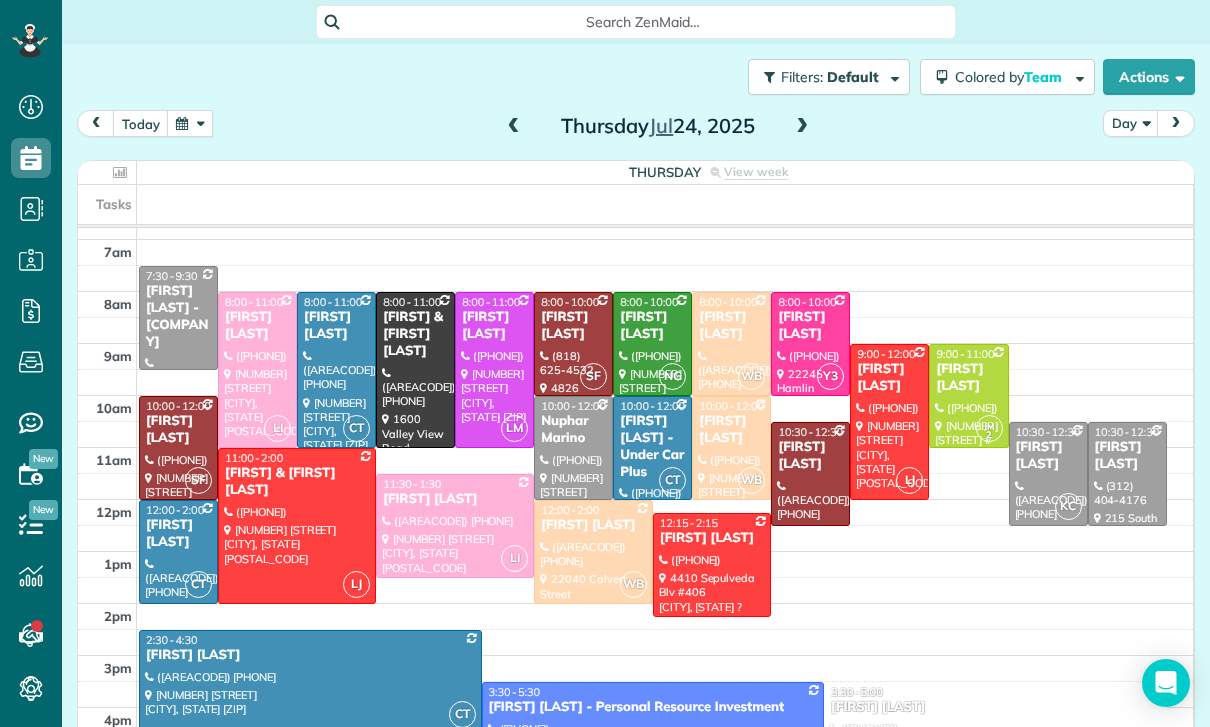 scroll, scrollTop: 157, scrollLeft: 0, axis: vertical 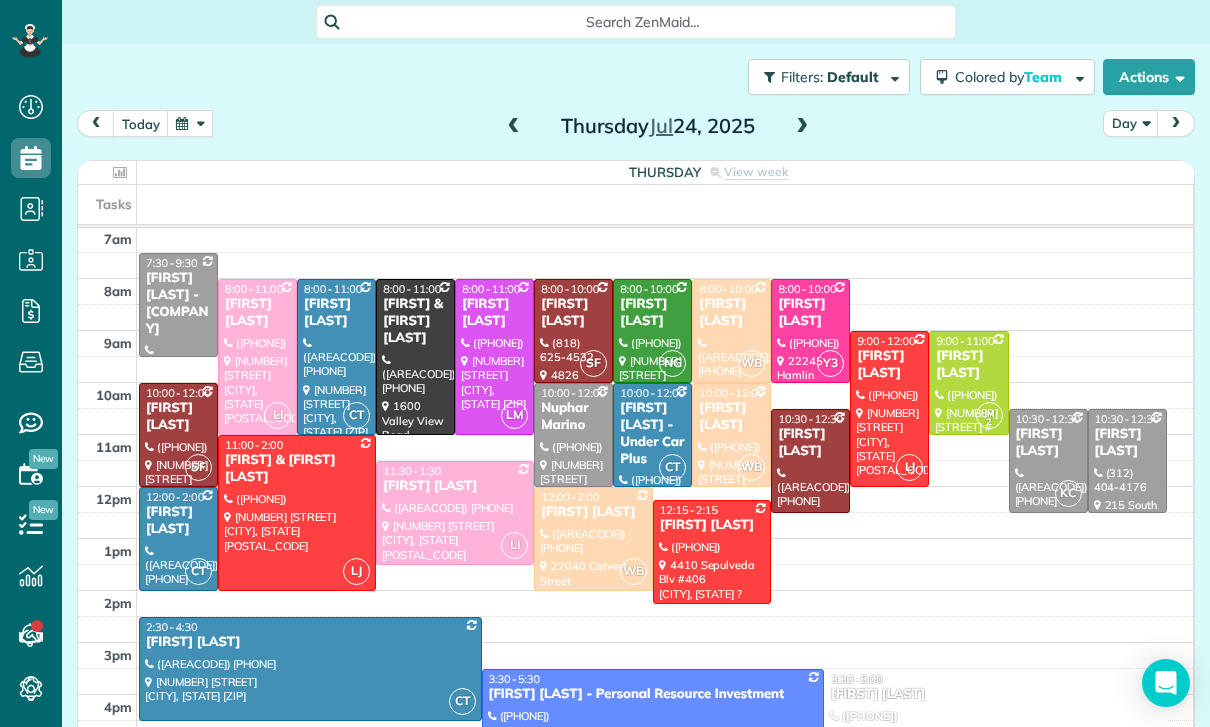 click at bounding box center (190, 123) 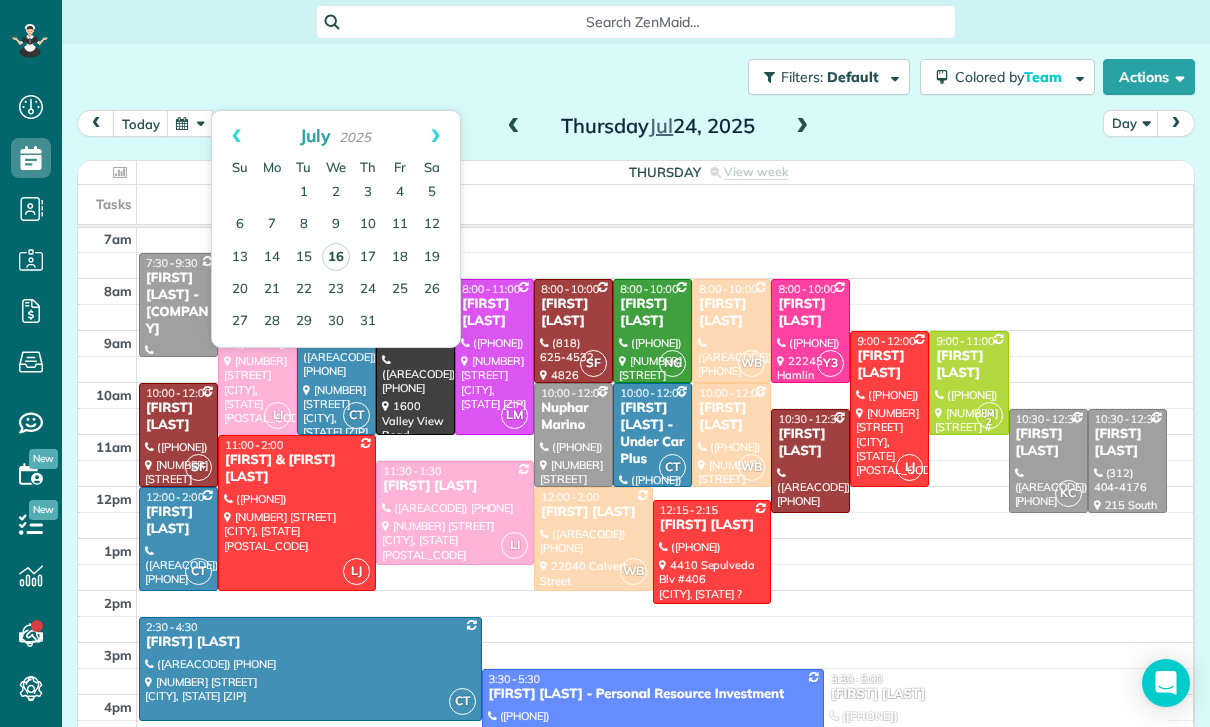 click on "16" at bounding box center (336, 257) 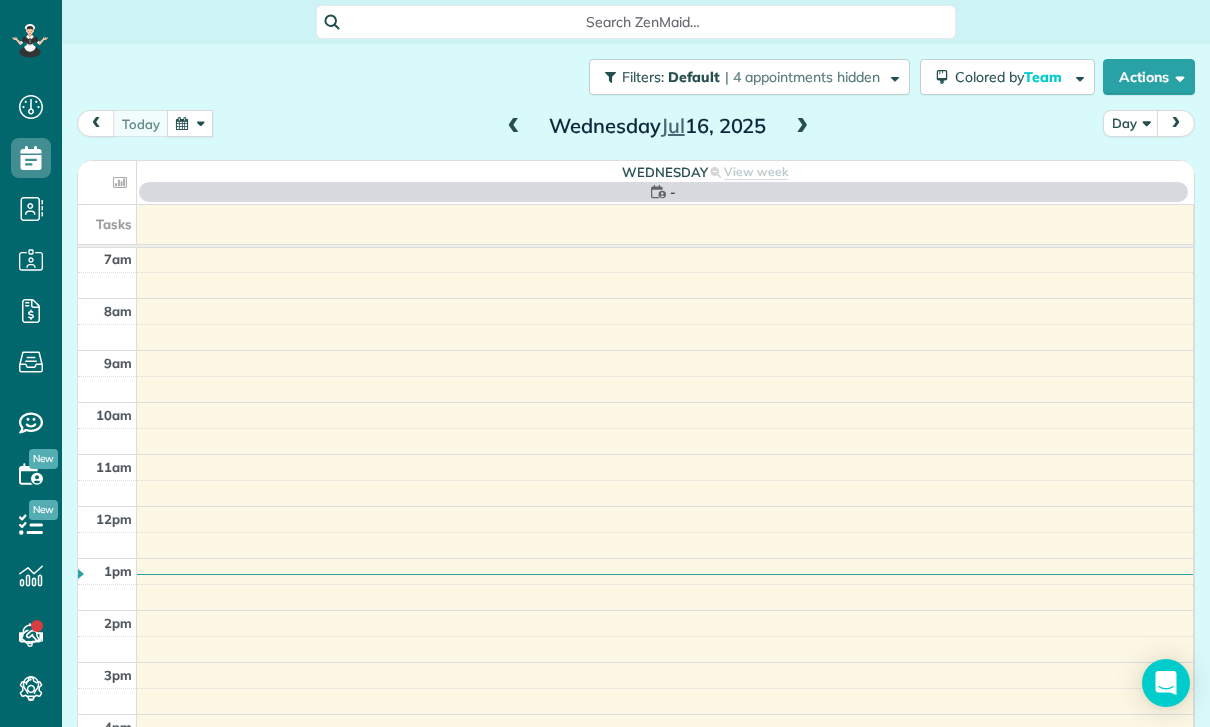 scroll, scrollTop: 157, scrollLeft: 0, axis: vertical 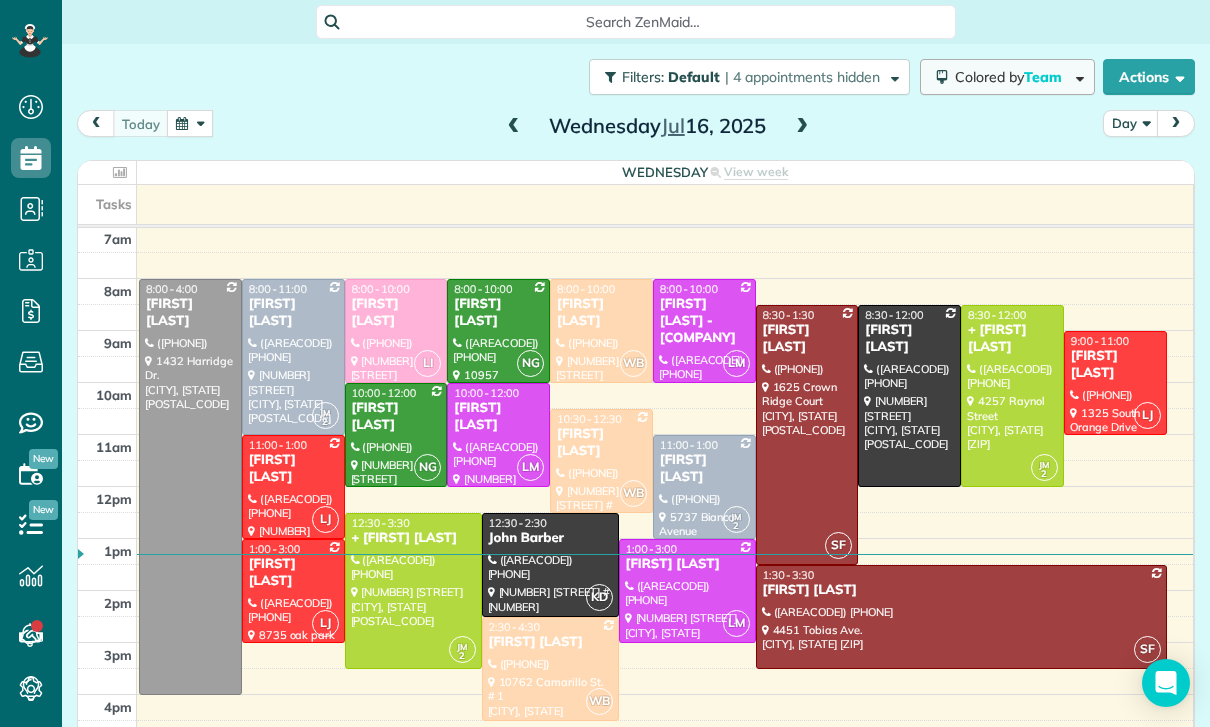 click on "Team" at bounding box center (1044, 77) 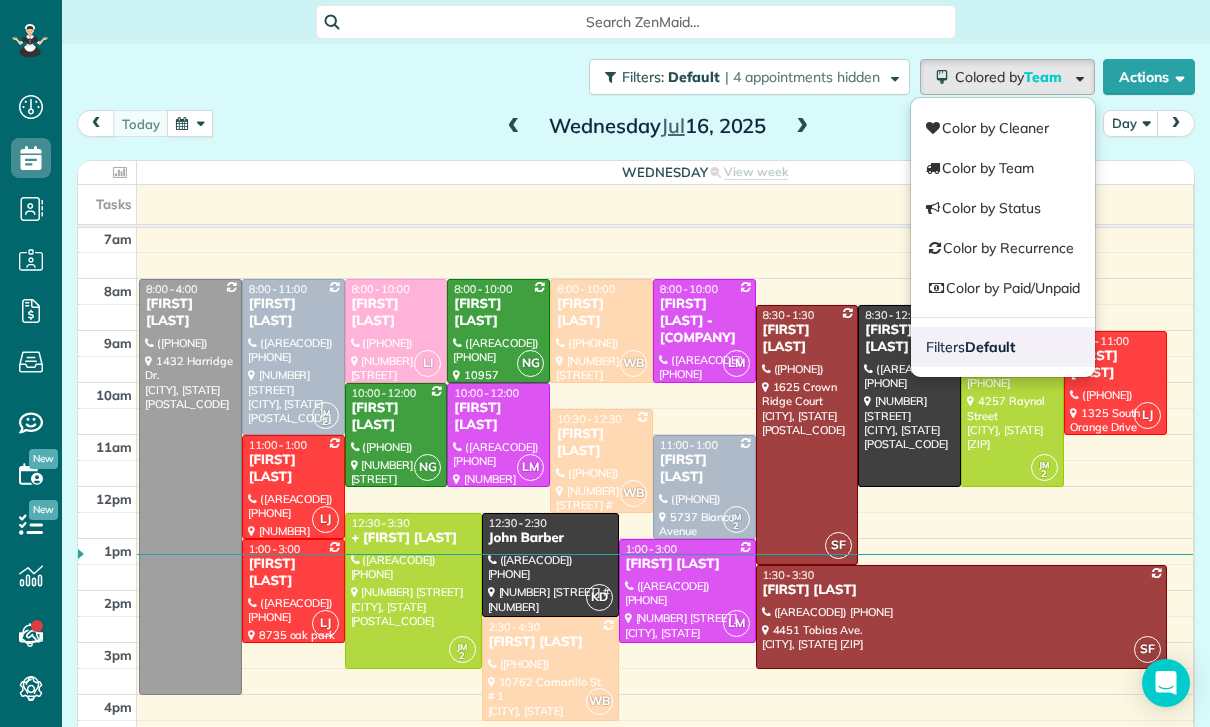 click on "Default" at bounding box center (990, 347) 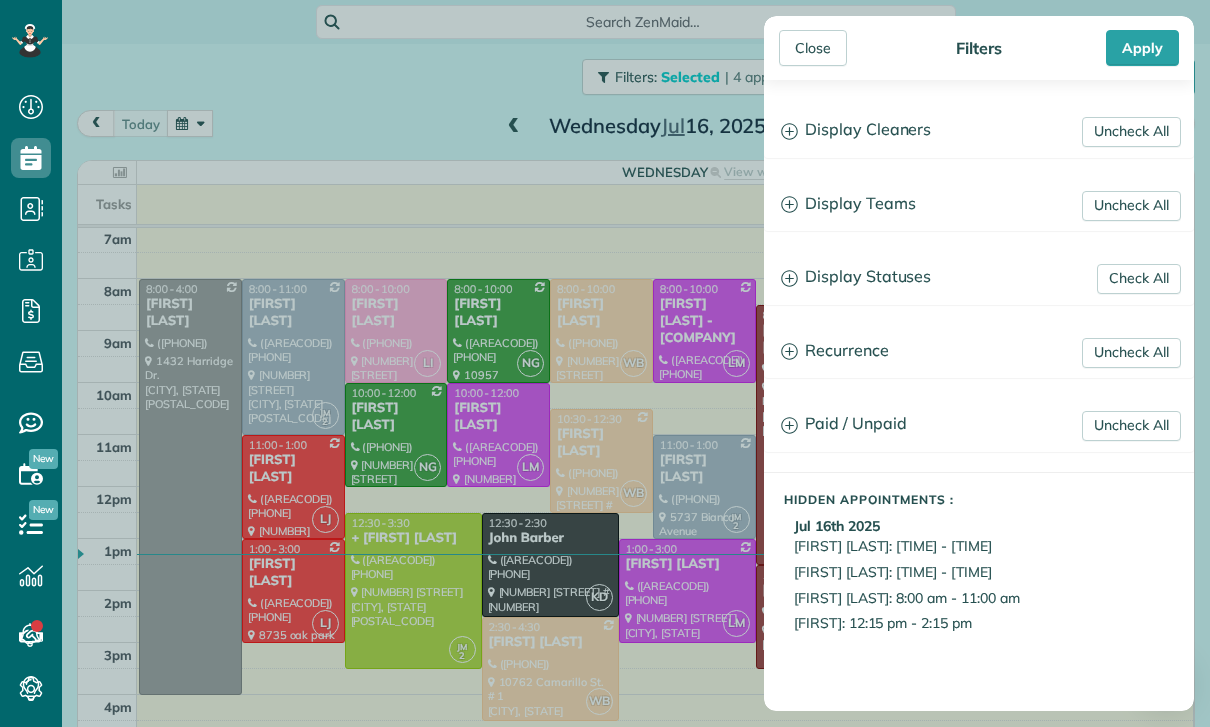 click on "Display Statuses" at bounding box center (979, 277) 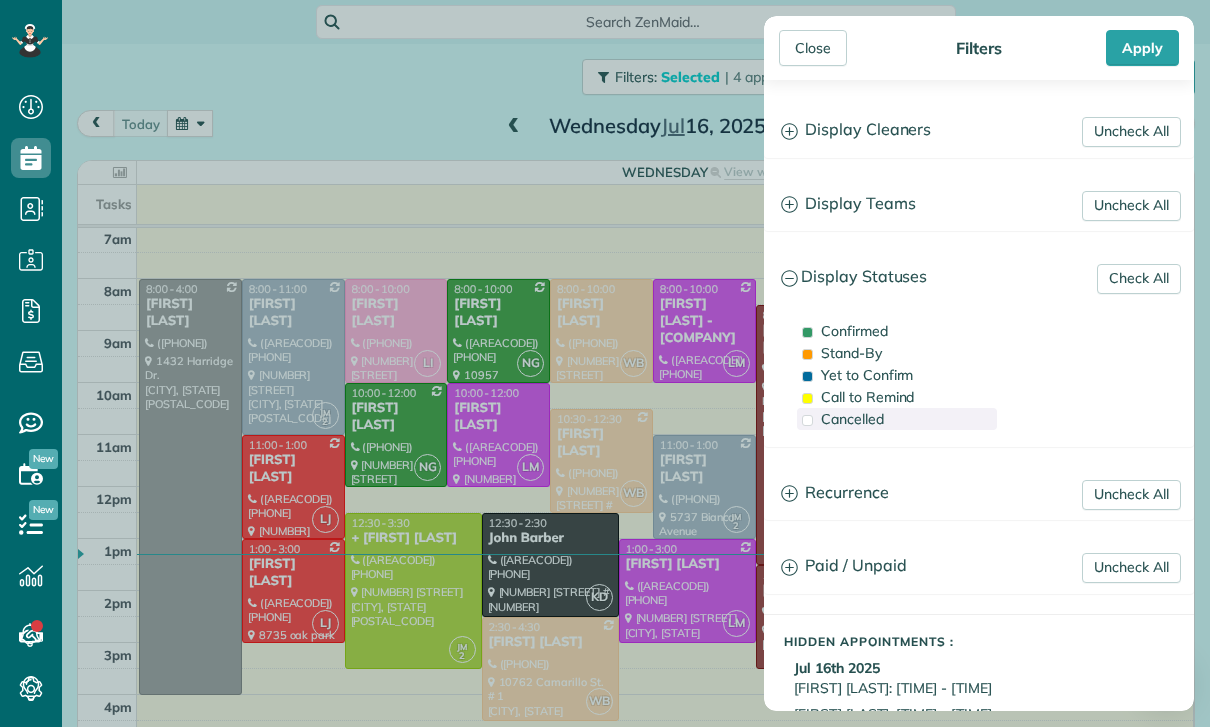 click on "Cancelled" at bounding box center (852, 419) 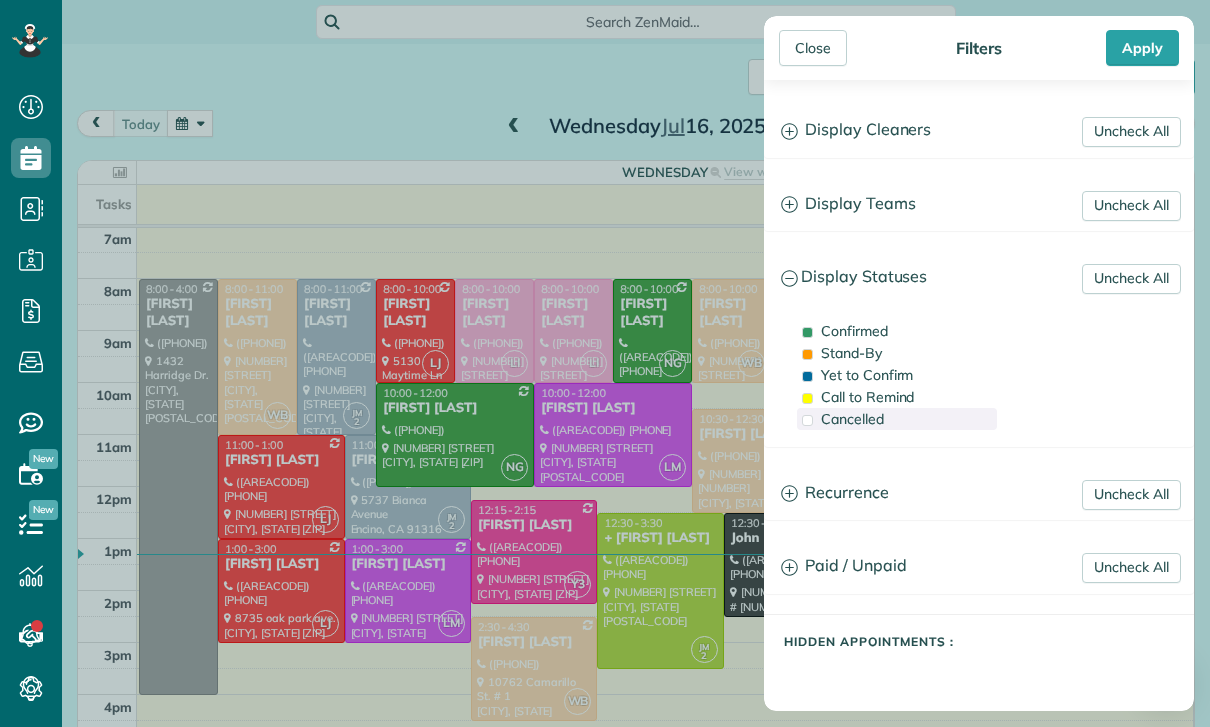 scroll, scrollTop: 157, scrollLeft: 0, axis: vertical 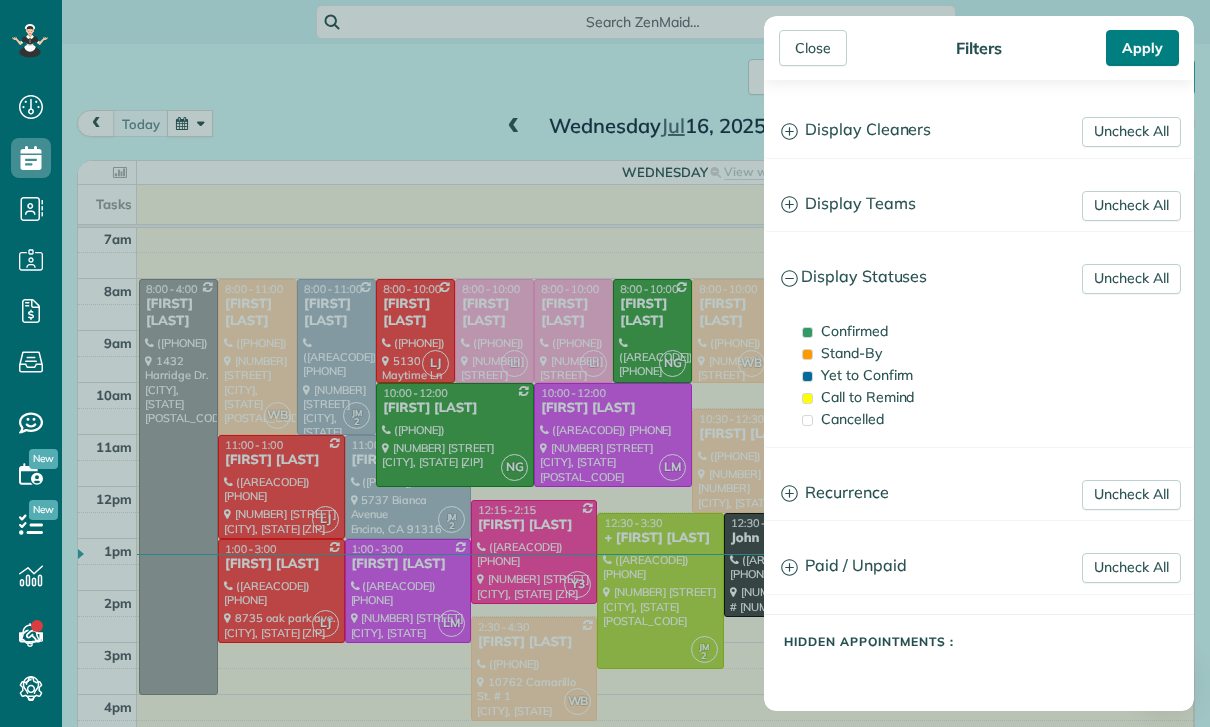 click on "Apply" at bounding box center [1142, 48] 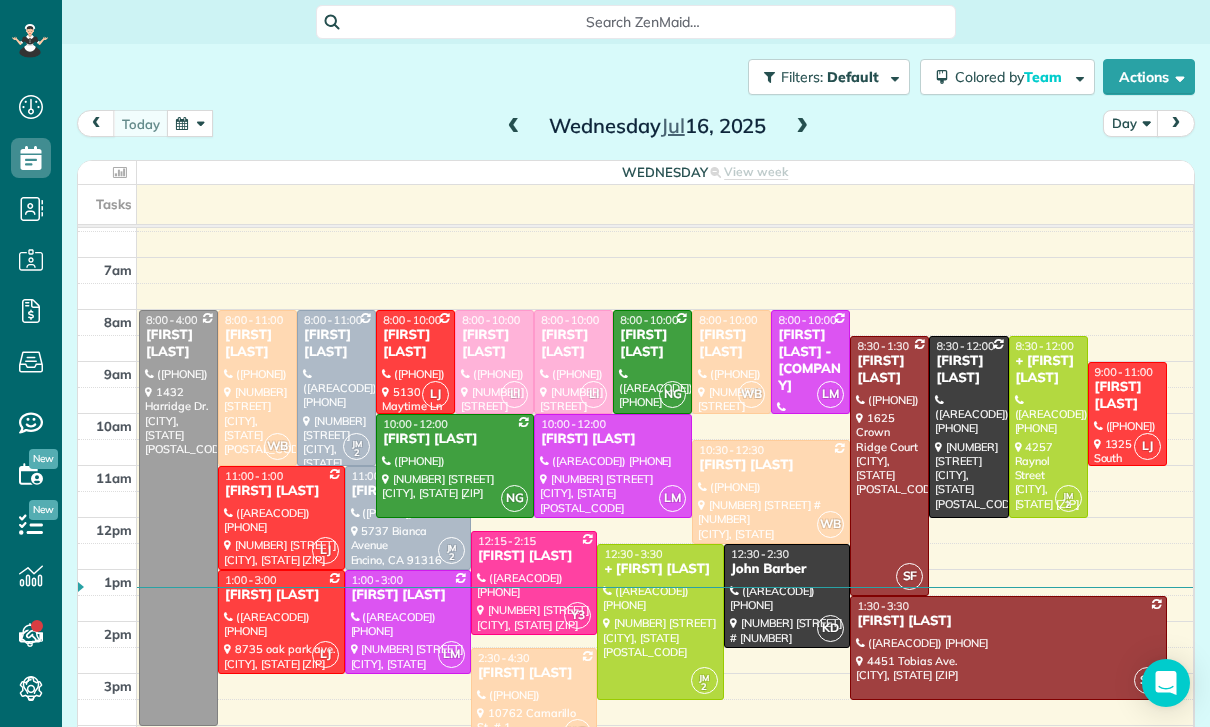 scroll, scrollTop: 157, scrollLeft: 0, axis: vertical 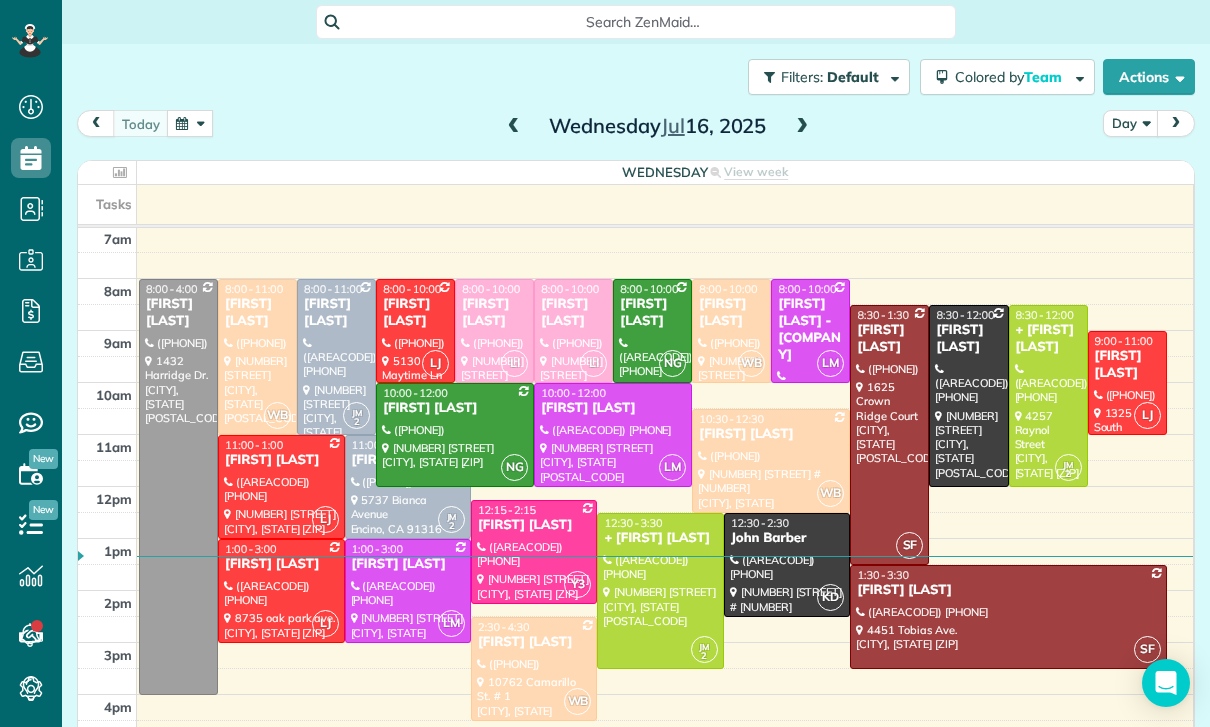 click at bounding box center (190, 123) 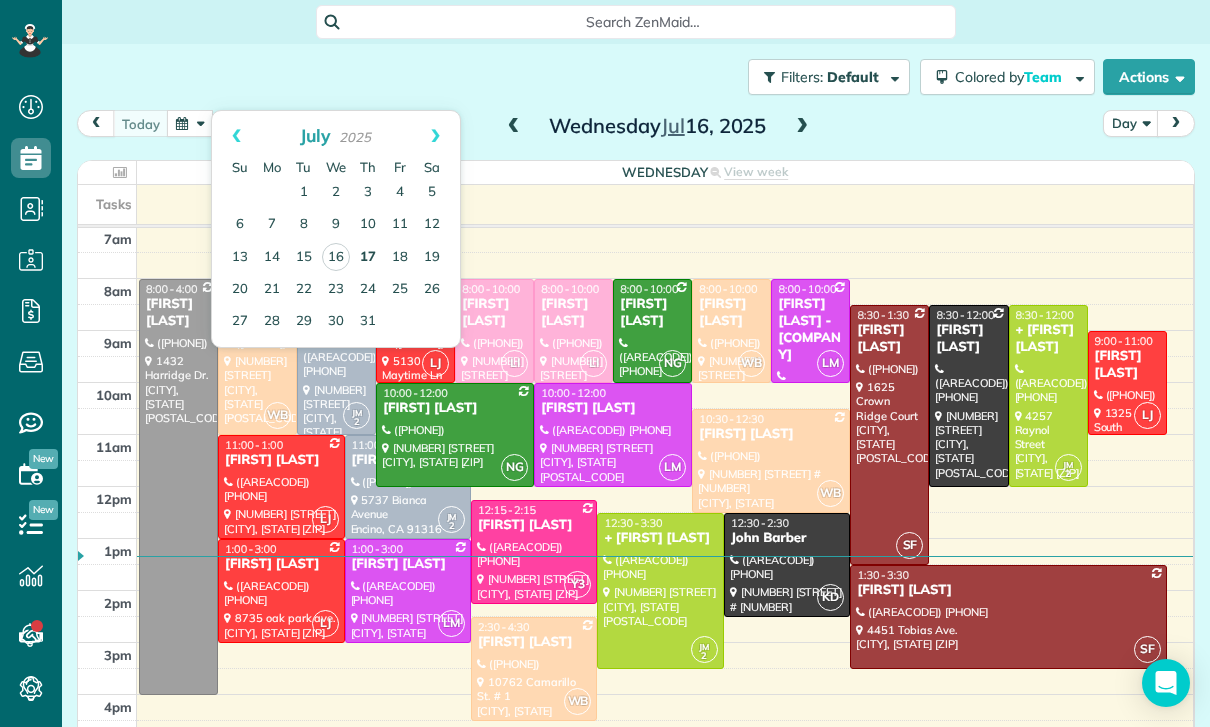click on "17" at bounding box center [368, 258] 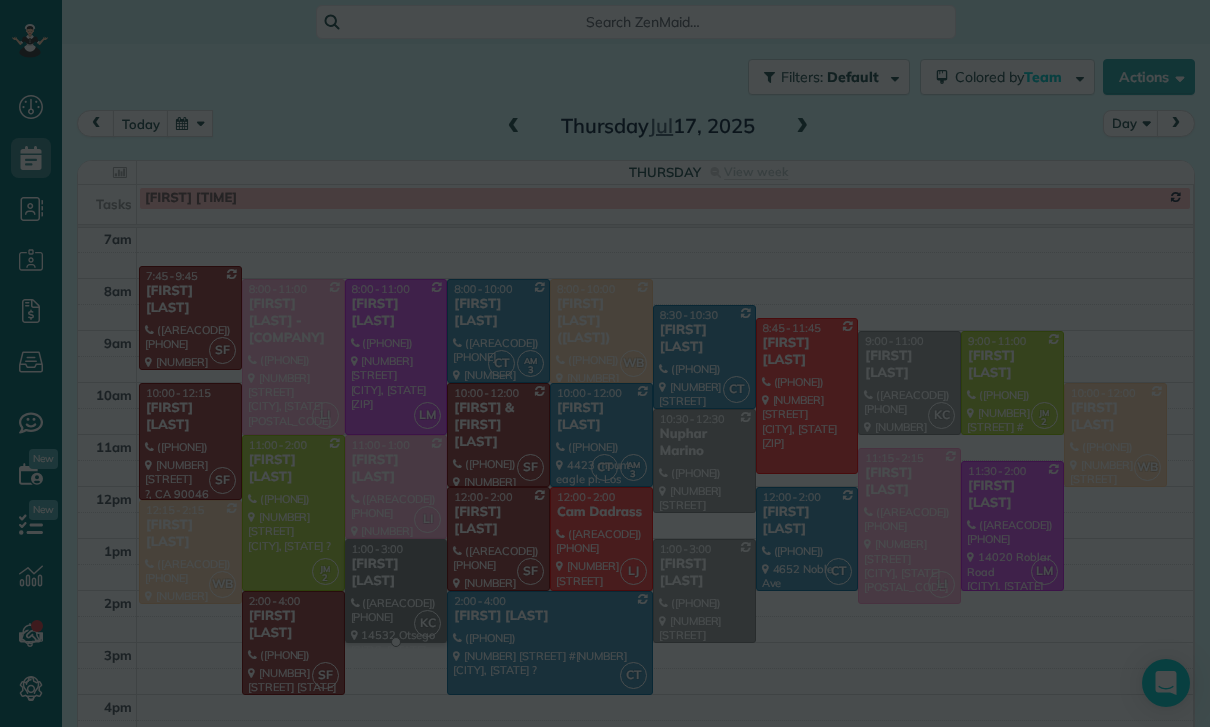 scroll, scrollTop: 157, scrollLeft: 0, axis: vertical 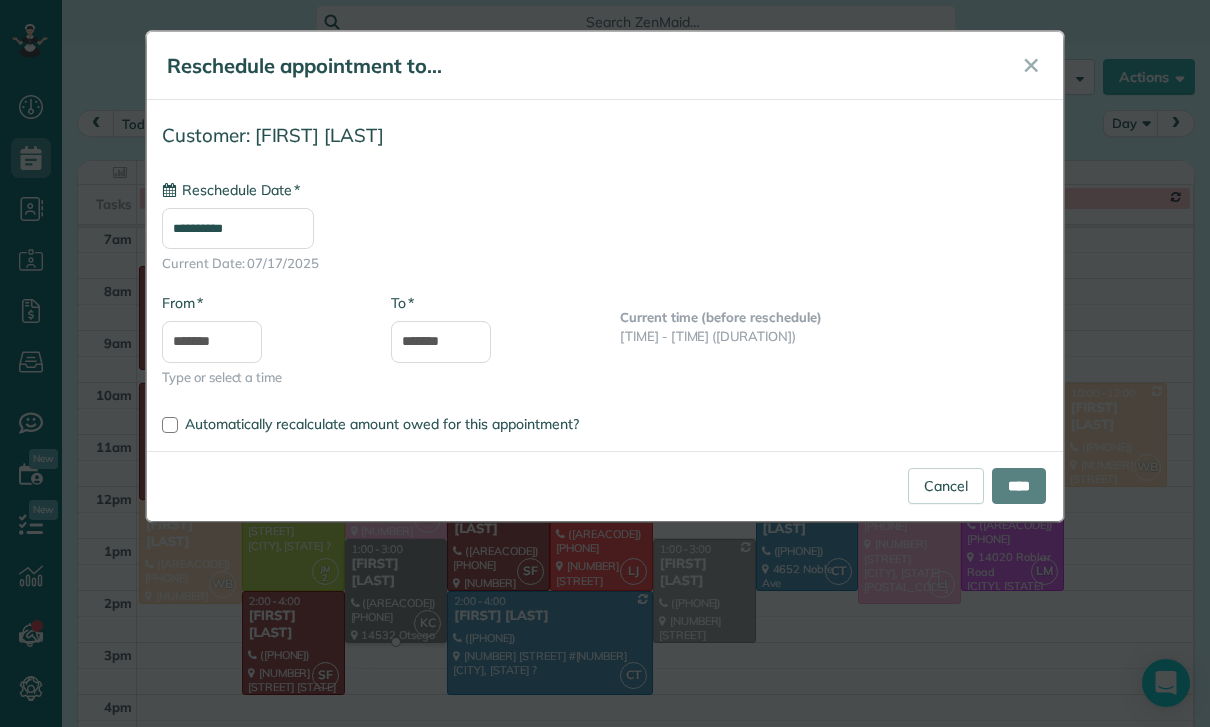 type on "**********" 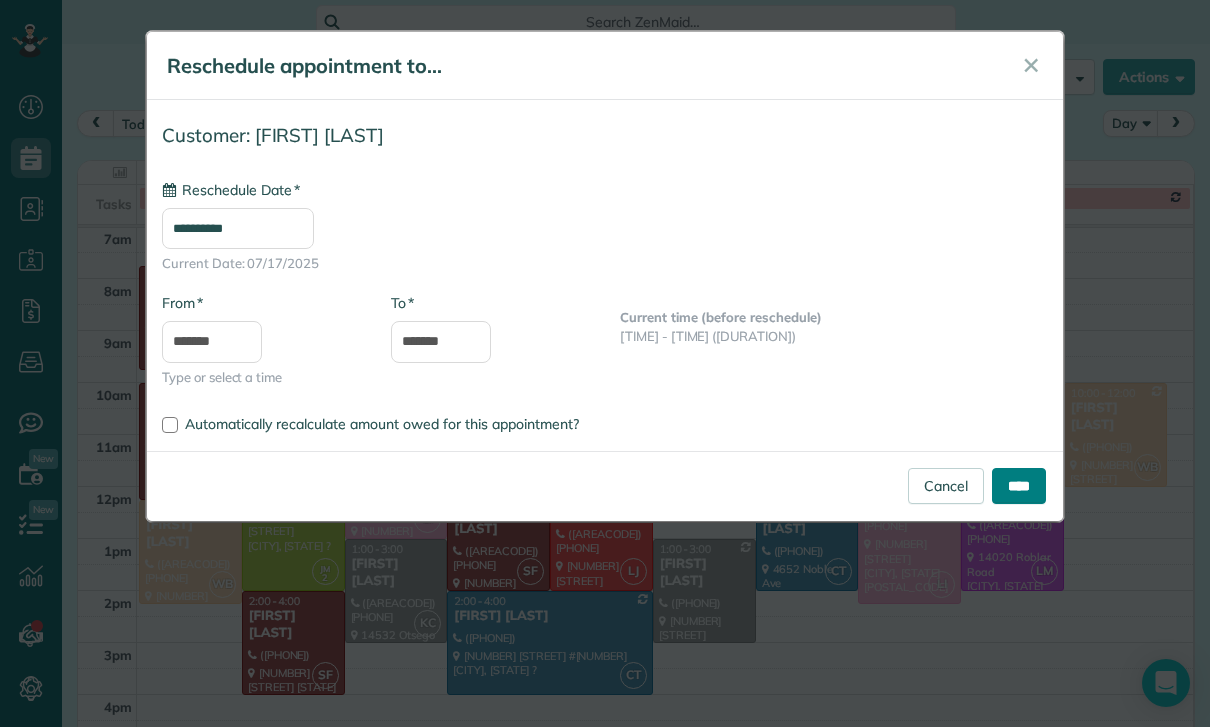 click on "****" at bounding box center [1019, 486] 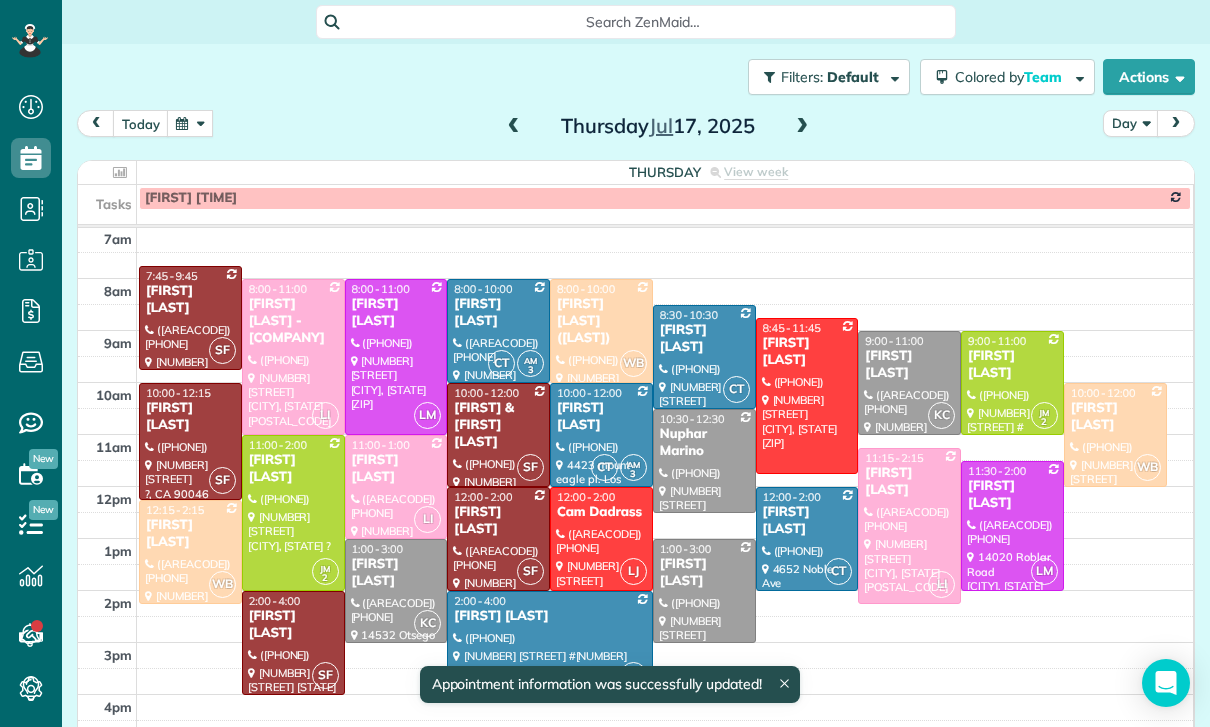 scroll, scrollTop: 157, scrollLeft: 0, axis: vertical 